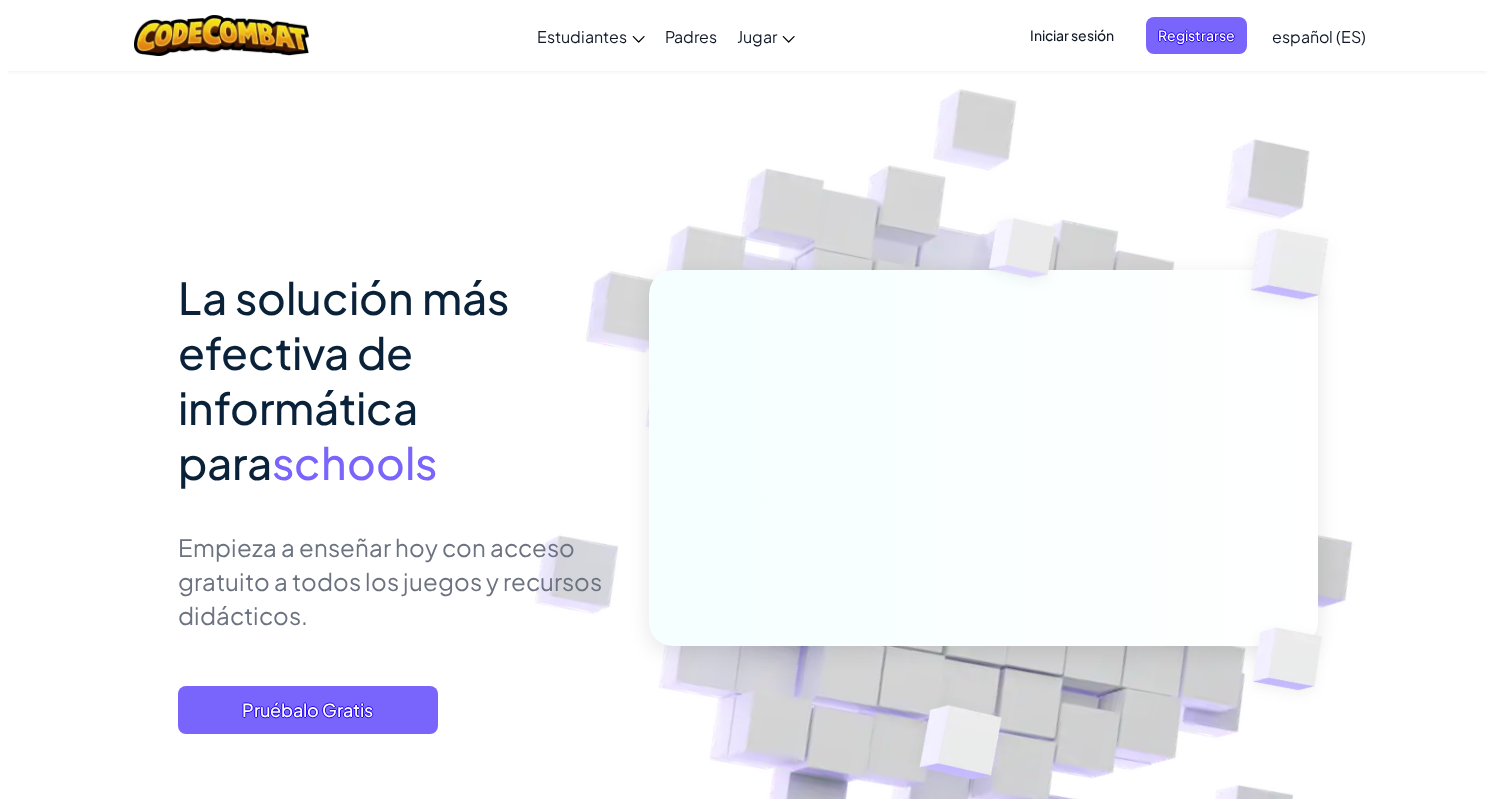 scroll, scrollTop: 0, scrollLeft: 0, axis: both 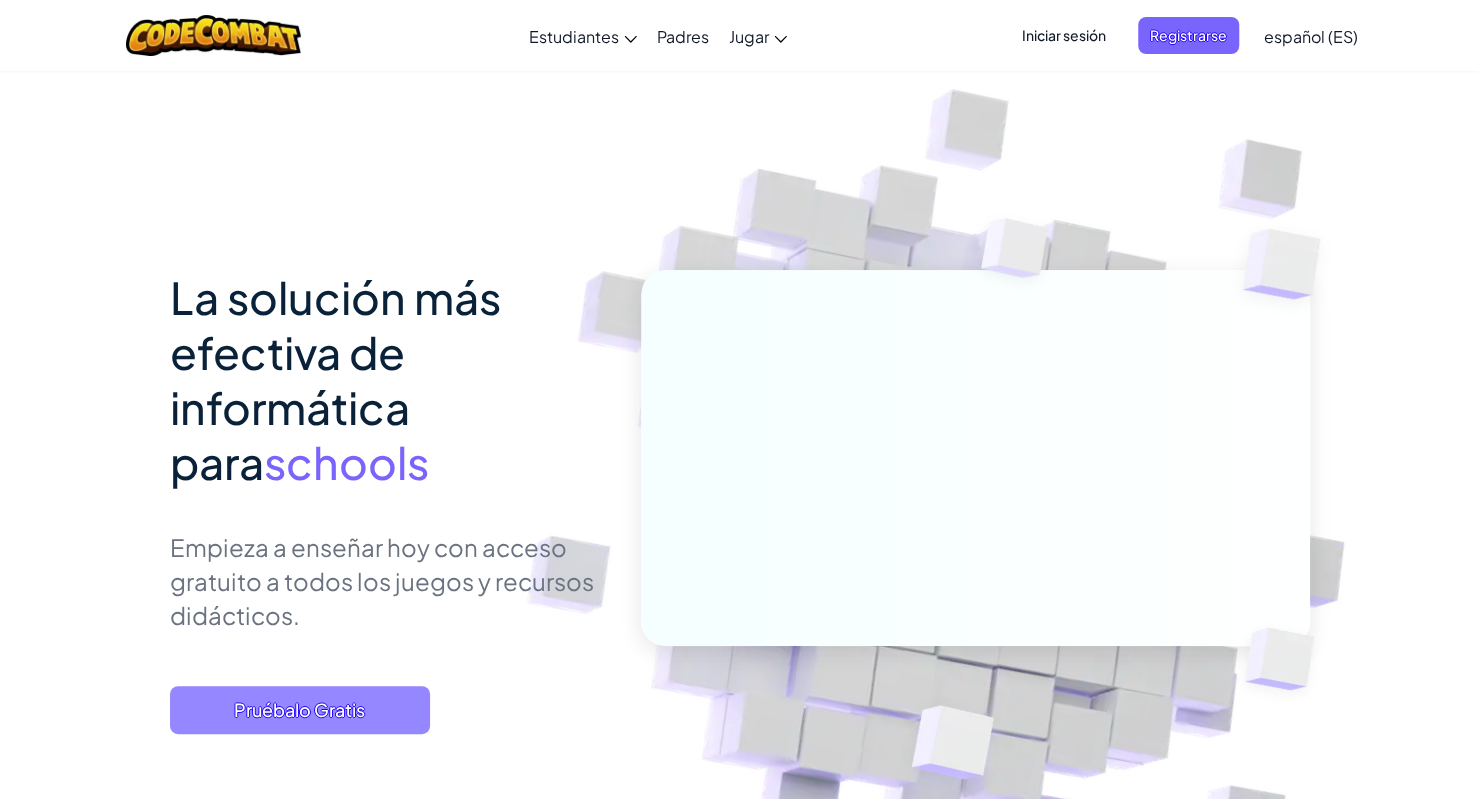 click on "Pruébalo Gratis" at bounding box center [300, 710] 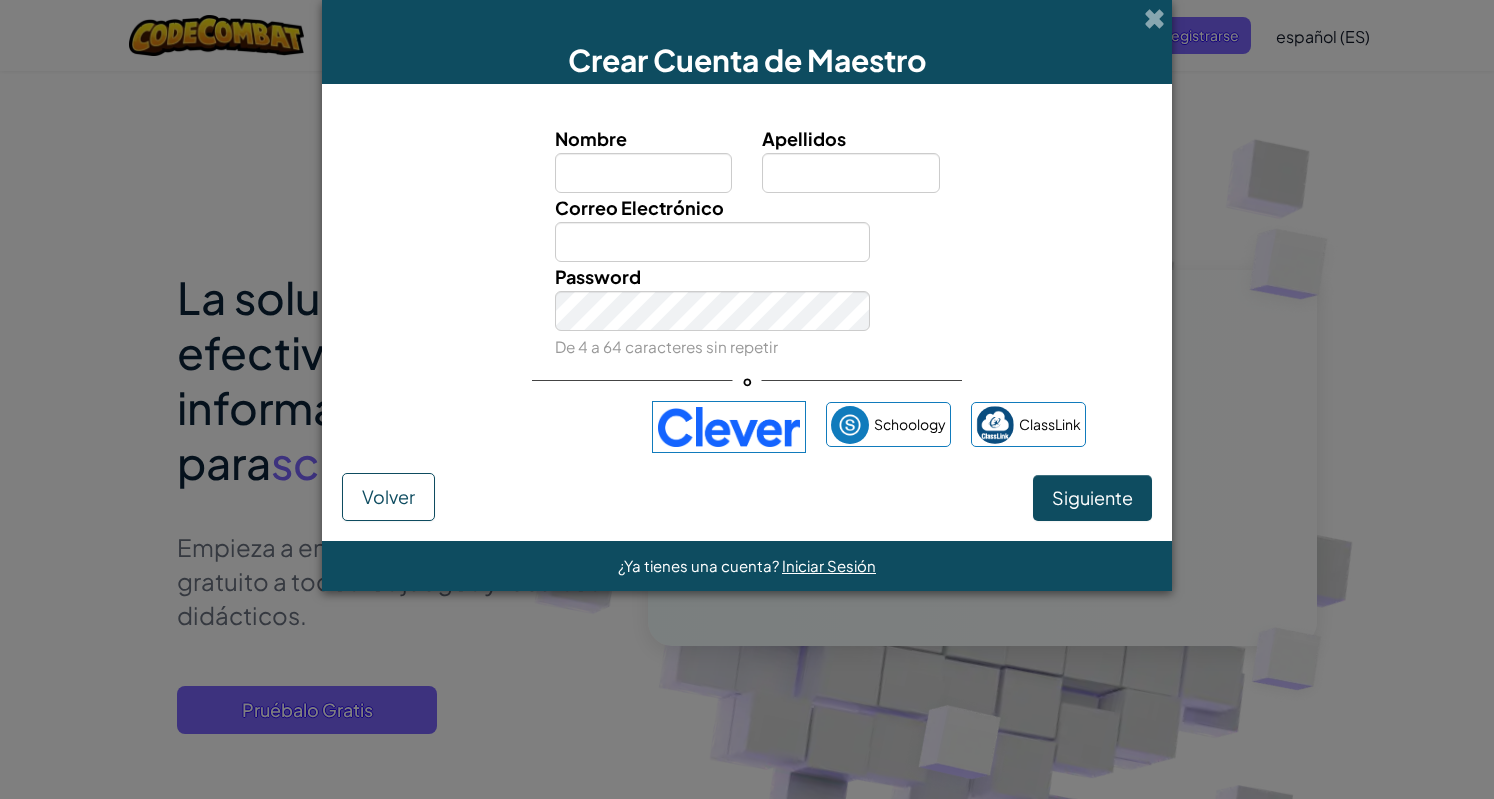 click on "Schoology ClassLink" at bounding box center [747, 427] 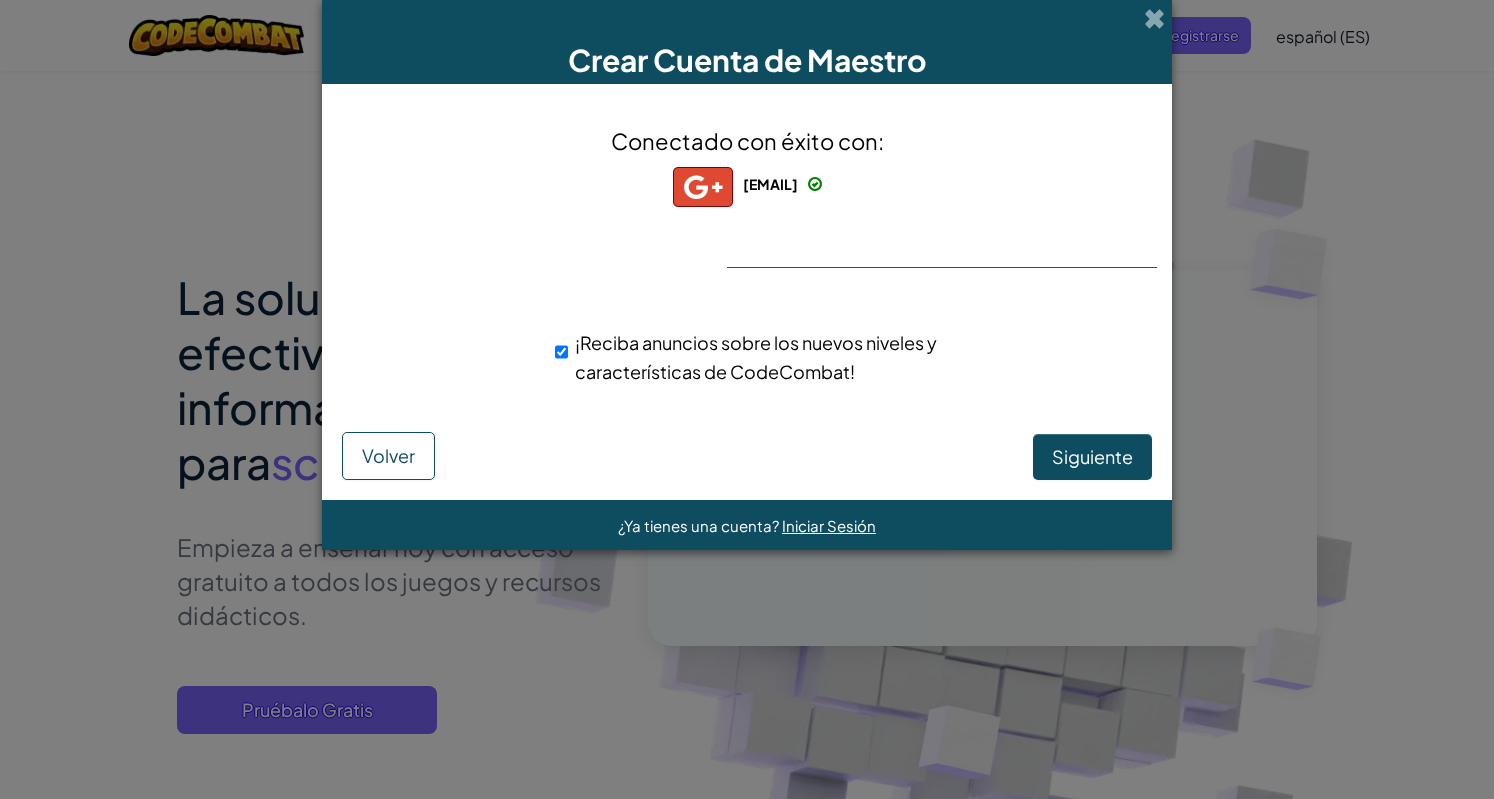 click on "¡Reciba anuncios sobre los nuevos niveles y características de CodeCombat!" at bounding box center [782, 357] 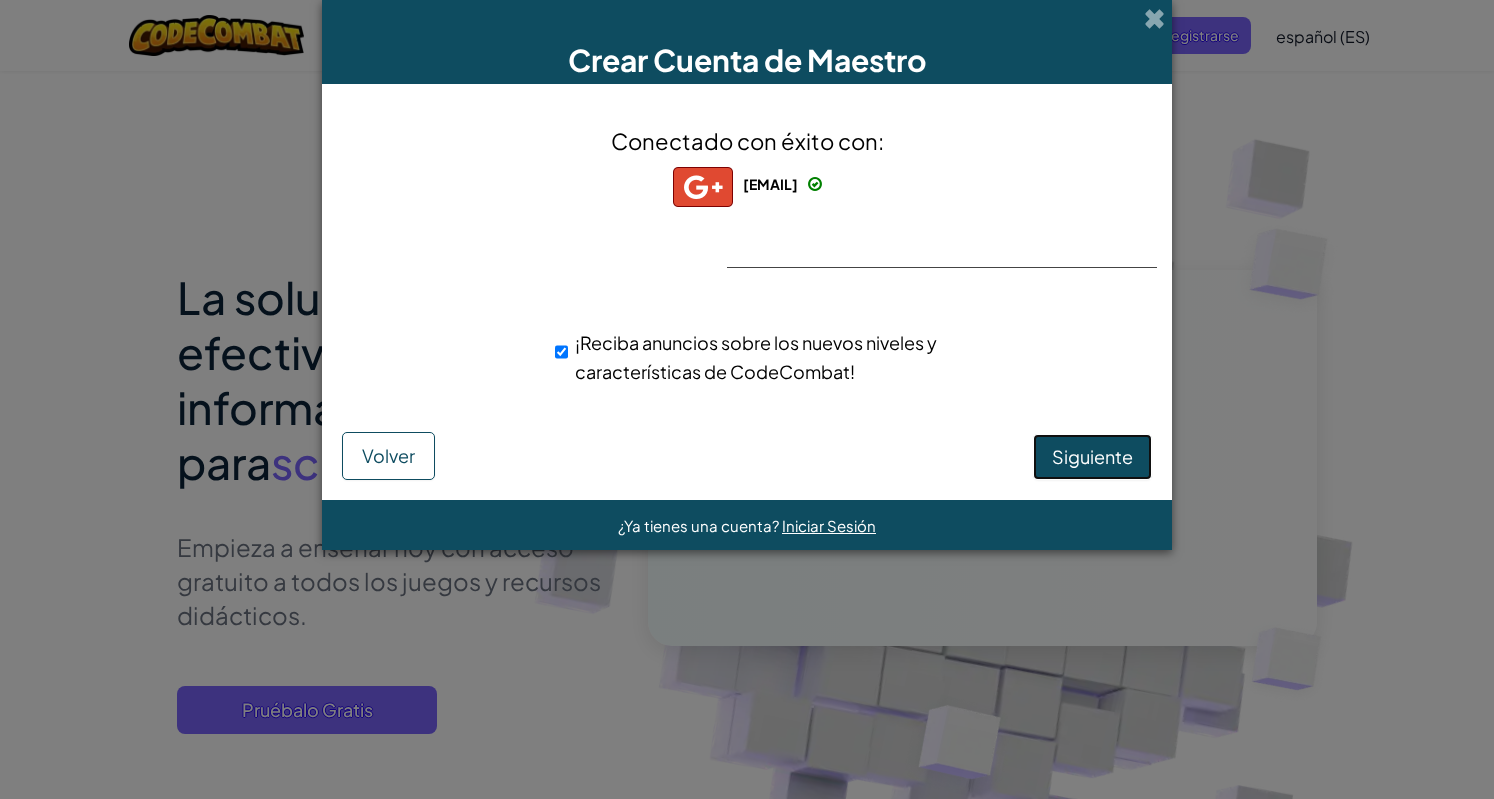 click on "Siguiente" at bounding box center (1092, 457) 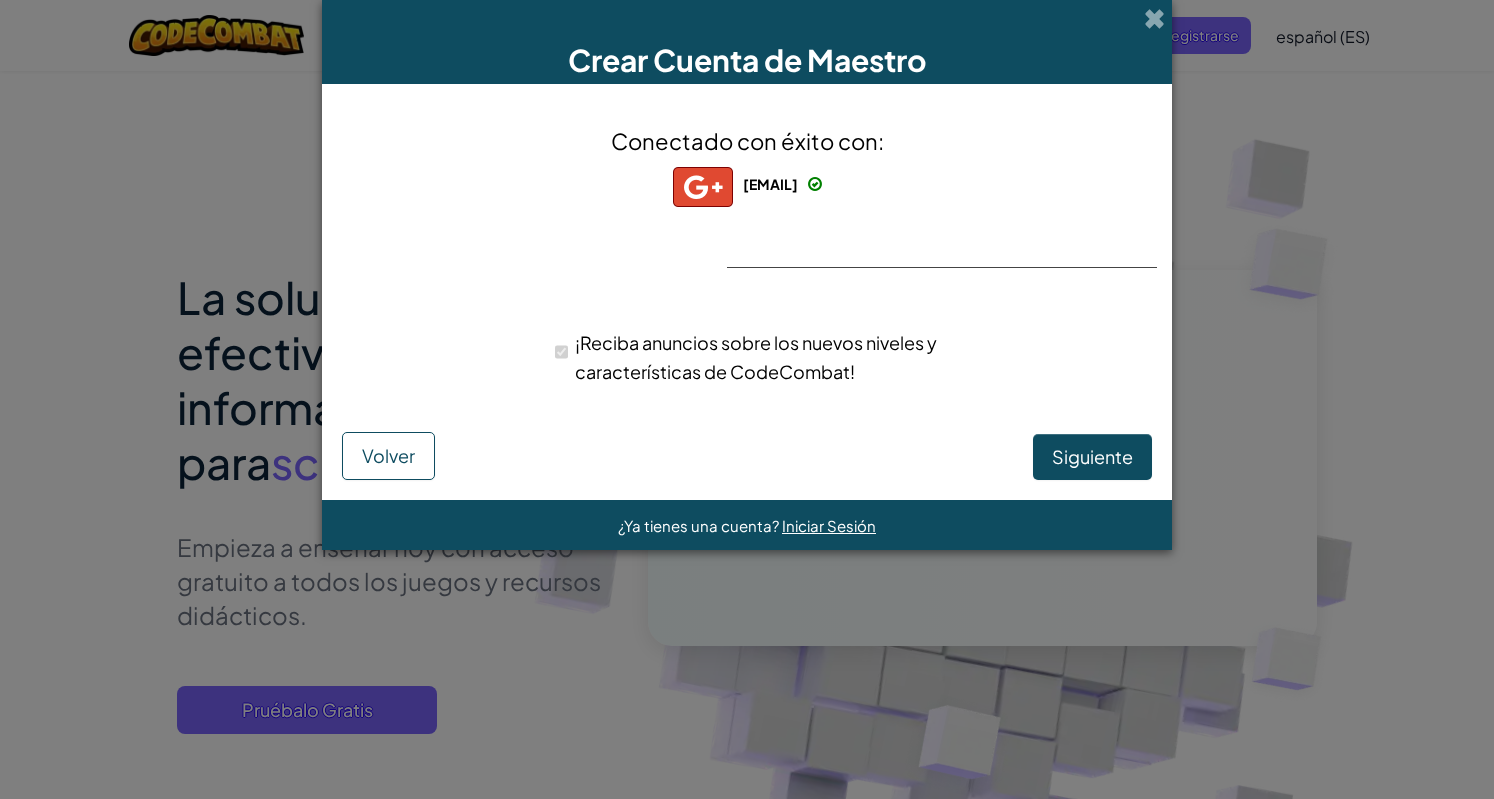 select on "Chile" 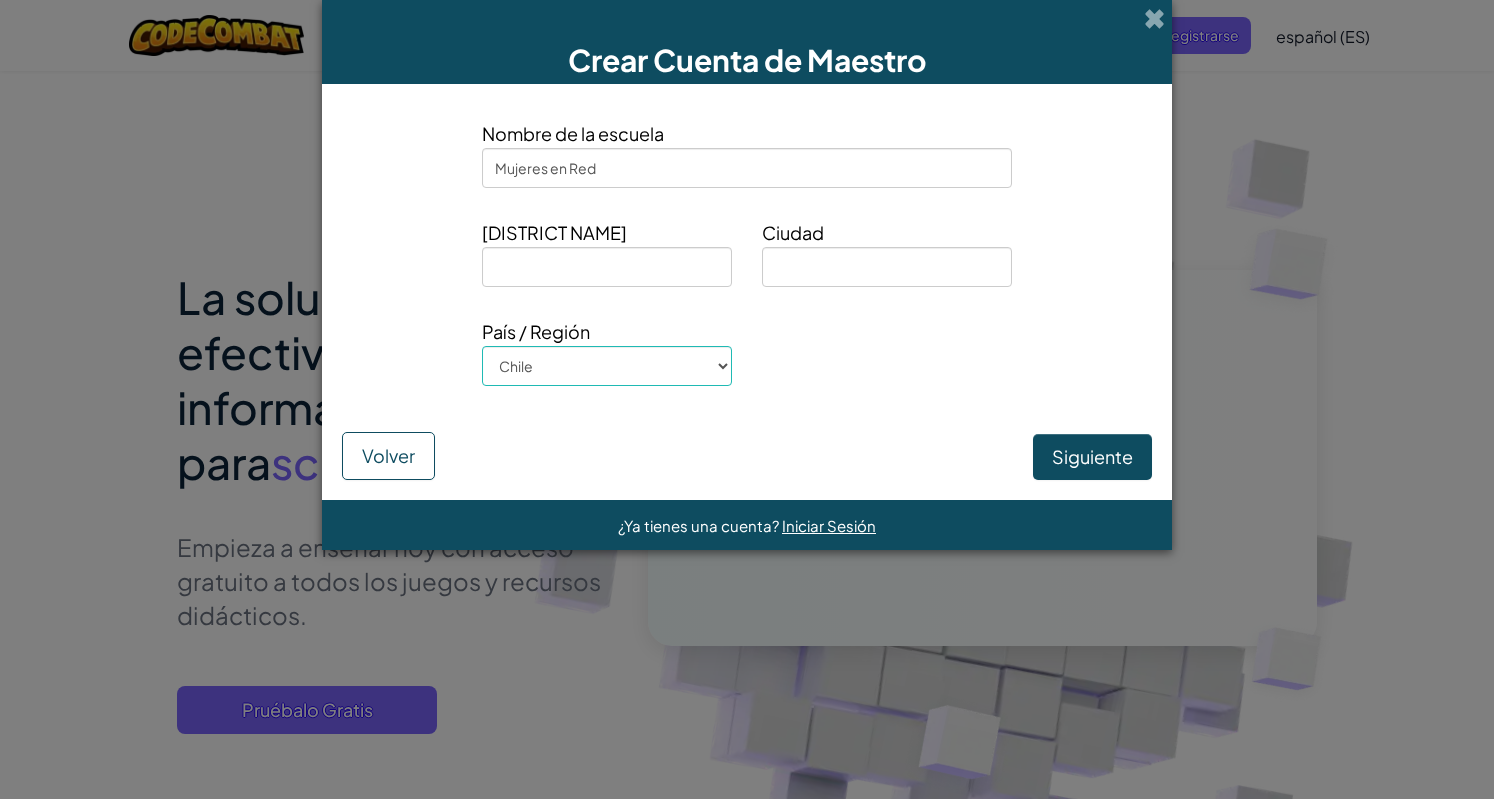 type on "Mujeres en Red" 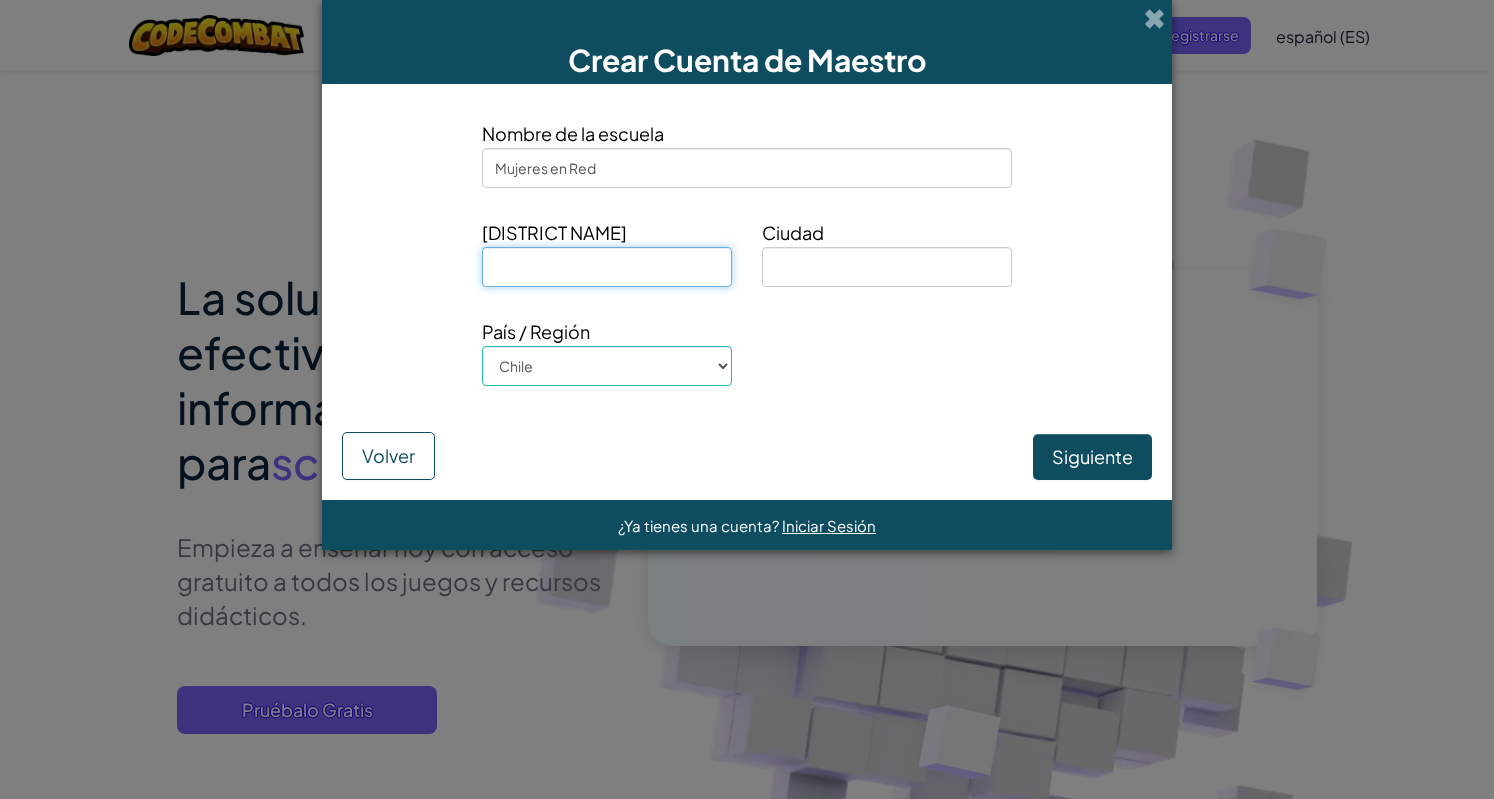 click at bounding box center [607, 267] 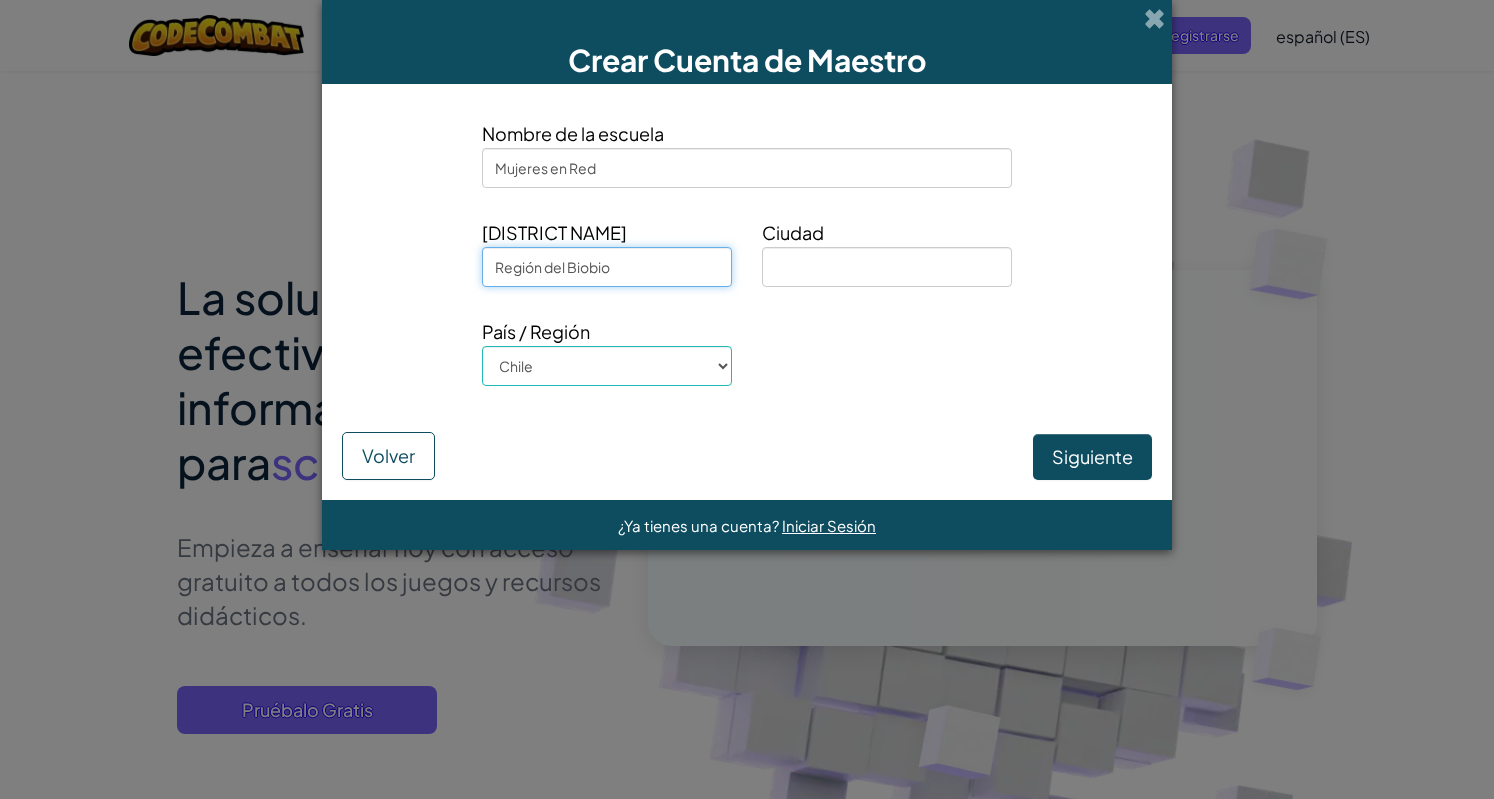 type on "Región del Biobio" 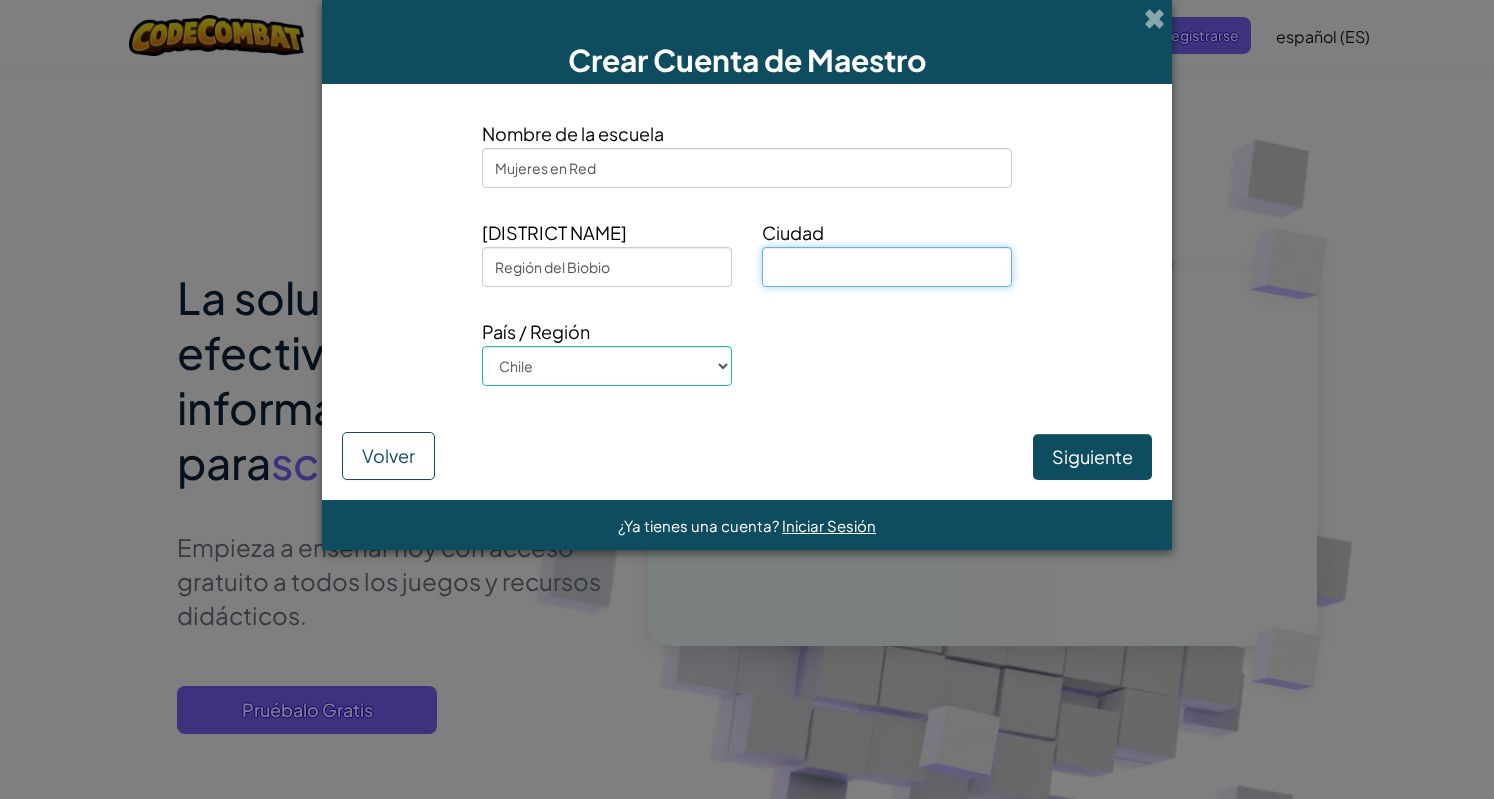 click at bounding box center (887, 267) 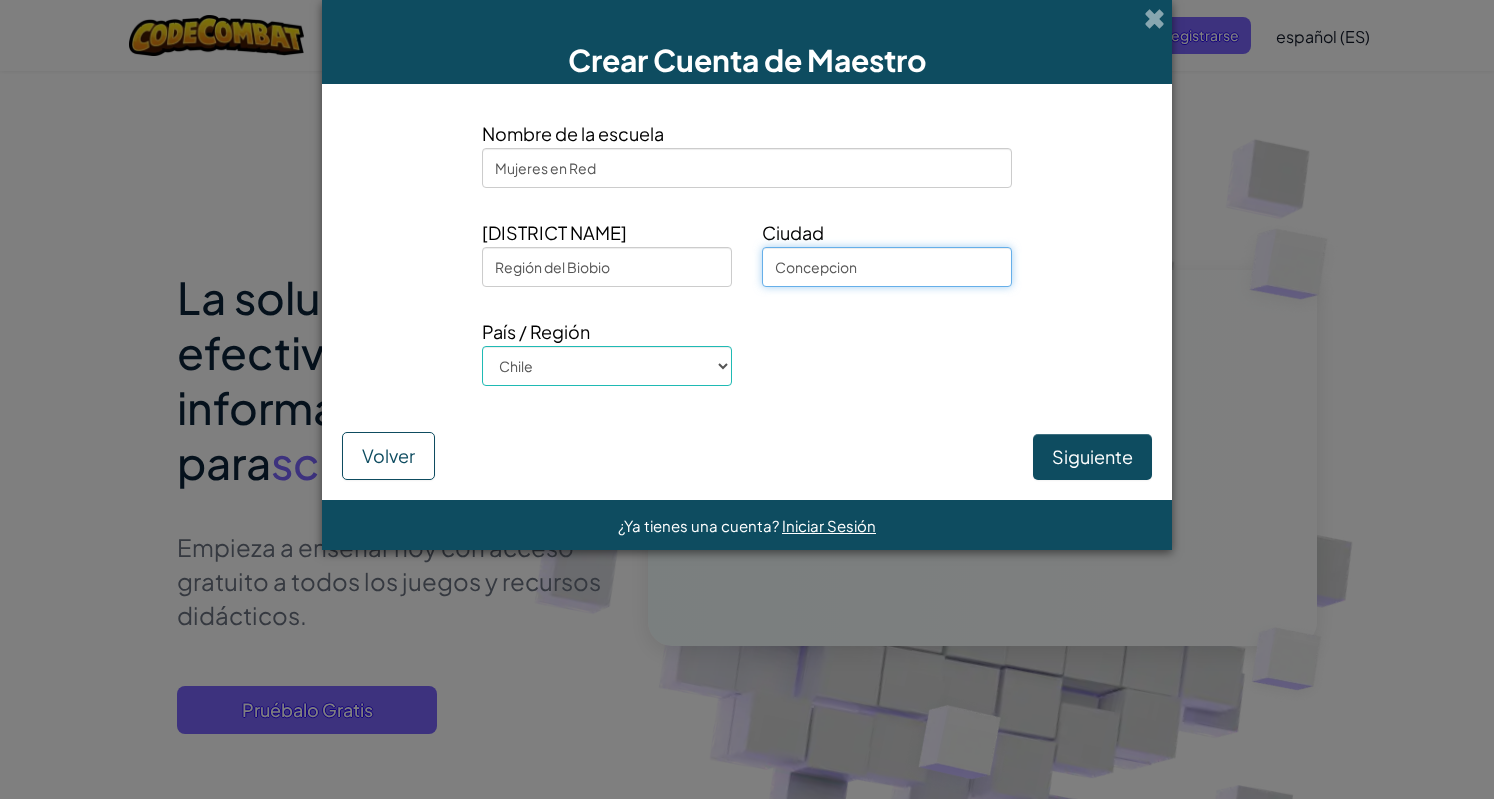 type on "Concepcion" 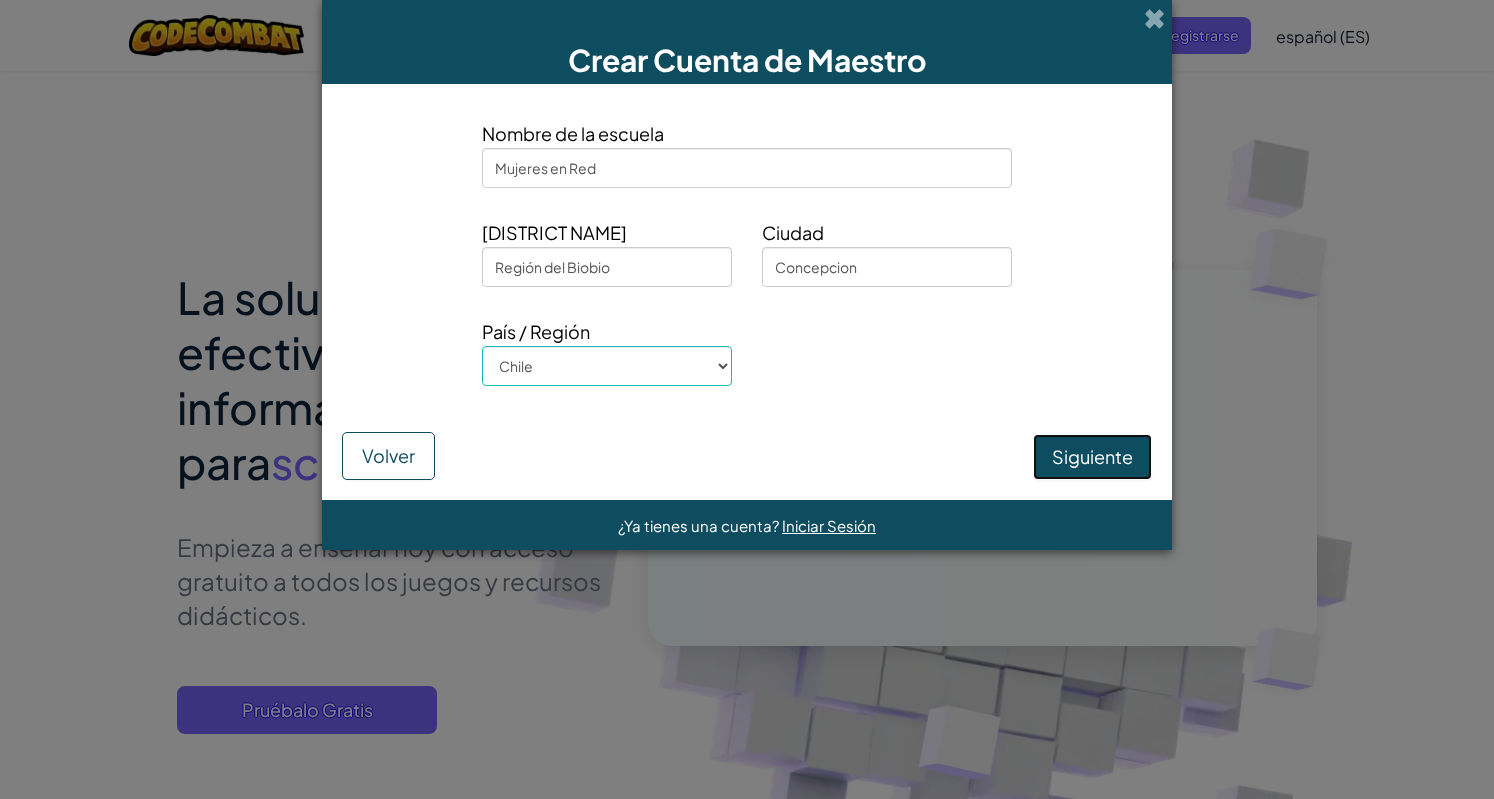click on "Siguiente" at bounding box center [1092, 457] 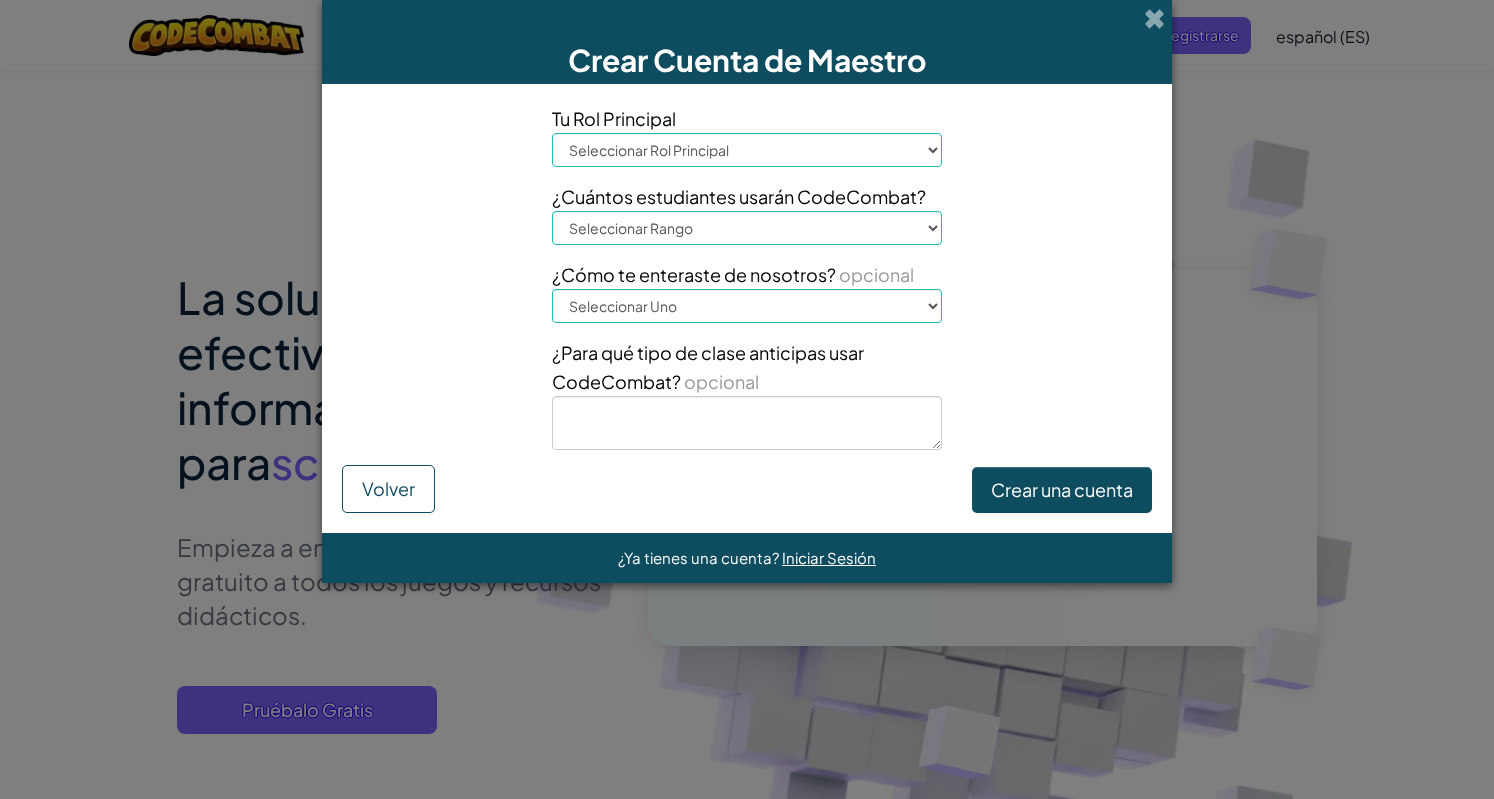 click on "Seleccionar Rol Principal Principal Padre Coordinador de Tecnología Profesor Especialista/Asesor de Currículo Superintendente" at bounding box center [747, 150] 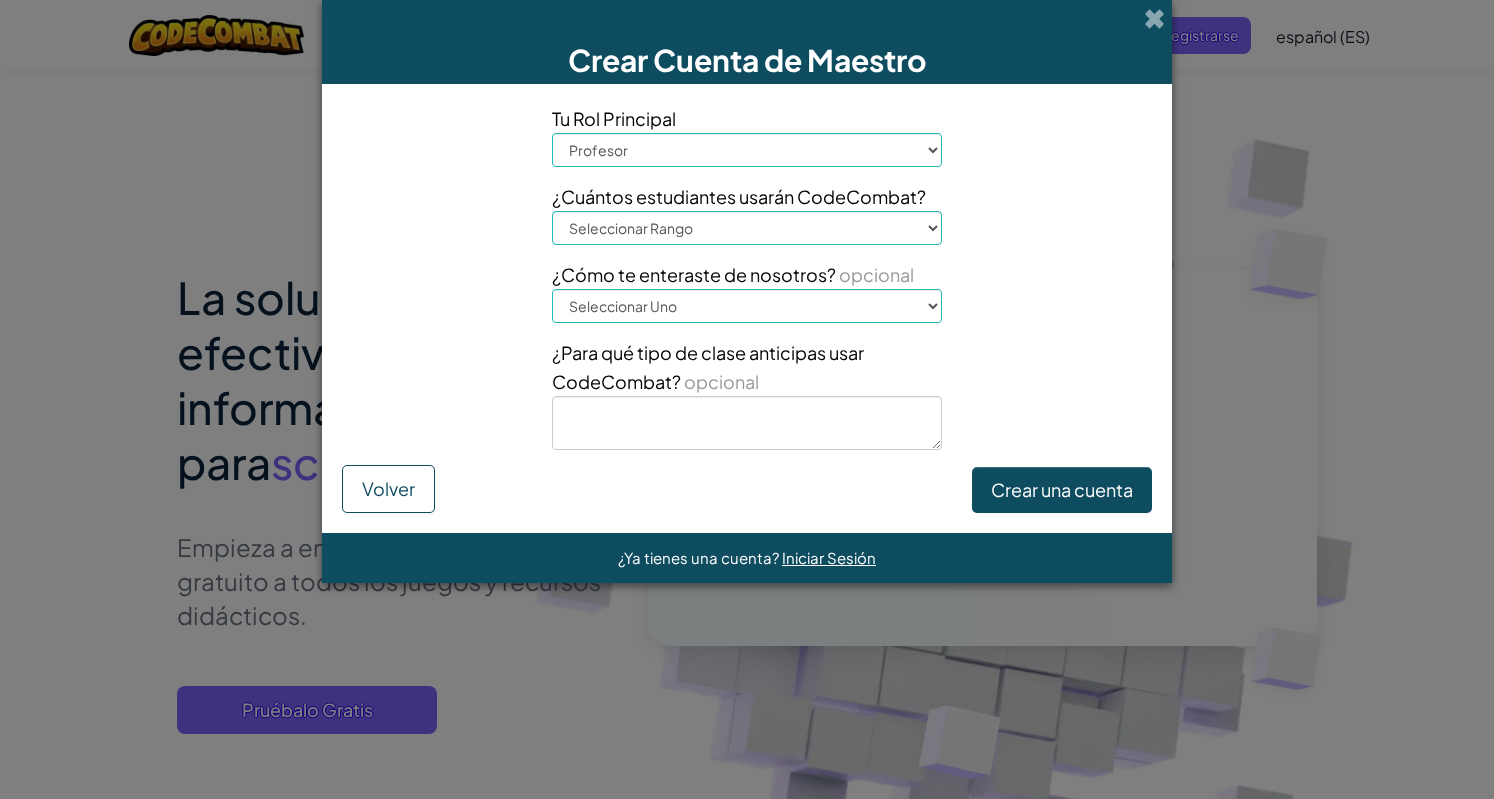 click on "Seleccionar Rol Principal Principal Padre Coordinador de Tecnología Profesor Especialista/Asesor de Currículo Superintendente" at bounding box center (747, 150) 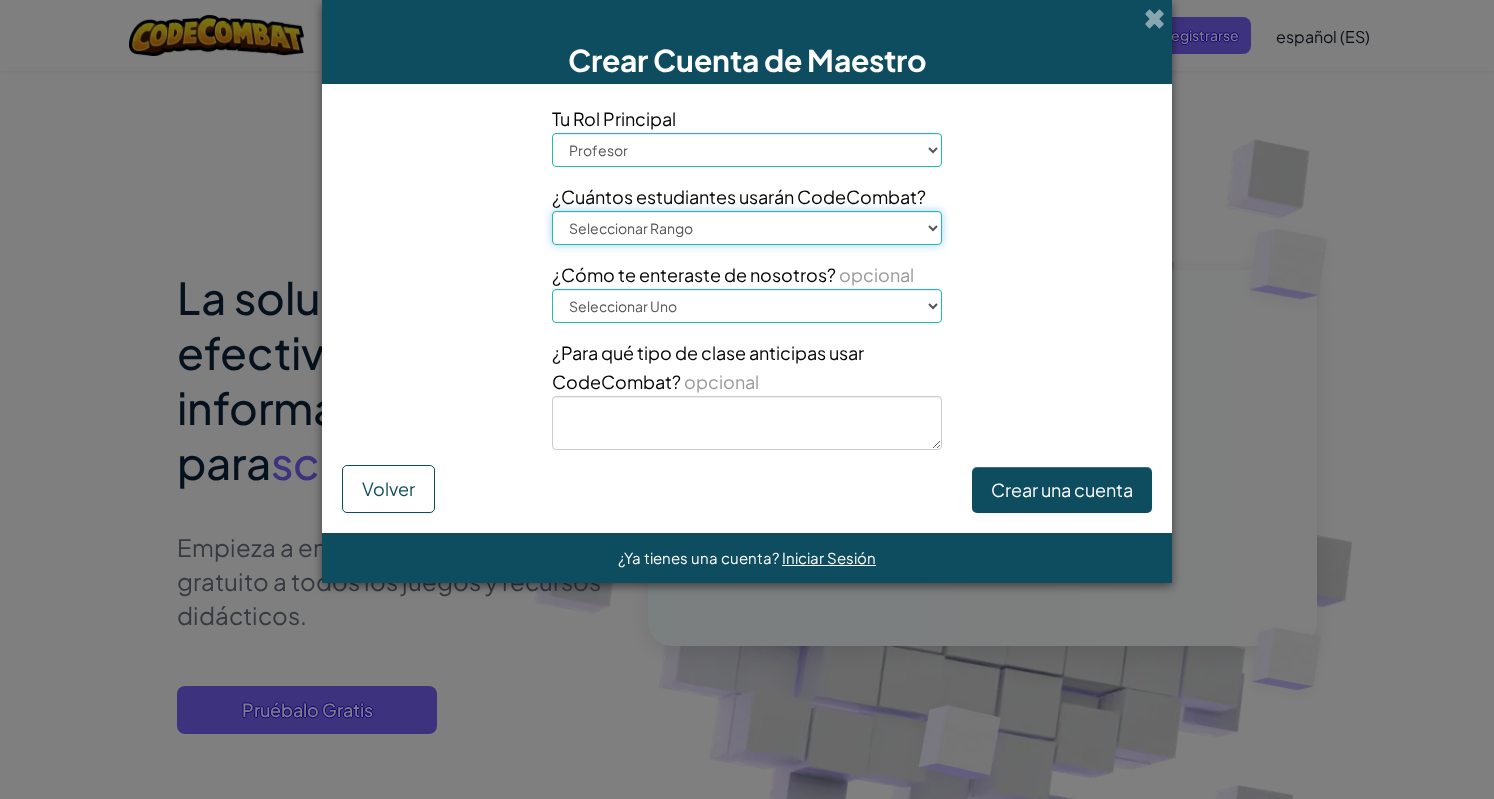 click on "Seleccionar Rango 1-10 11-50 51-100 101-200 201-500 501-1000 1000+" at bounding box center [747, 228] 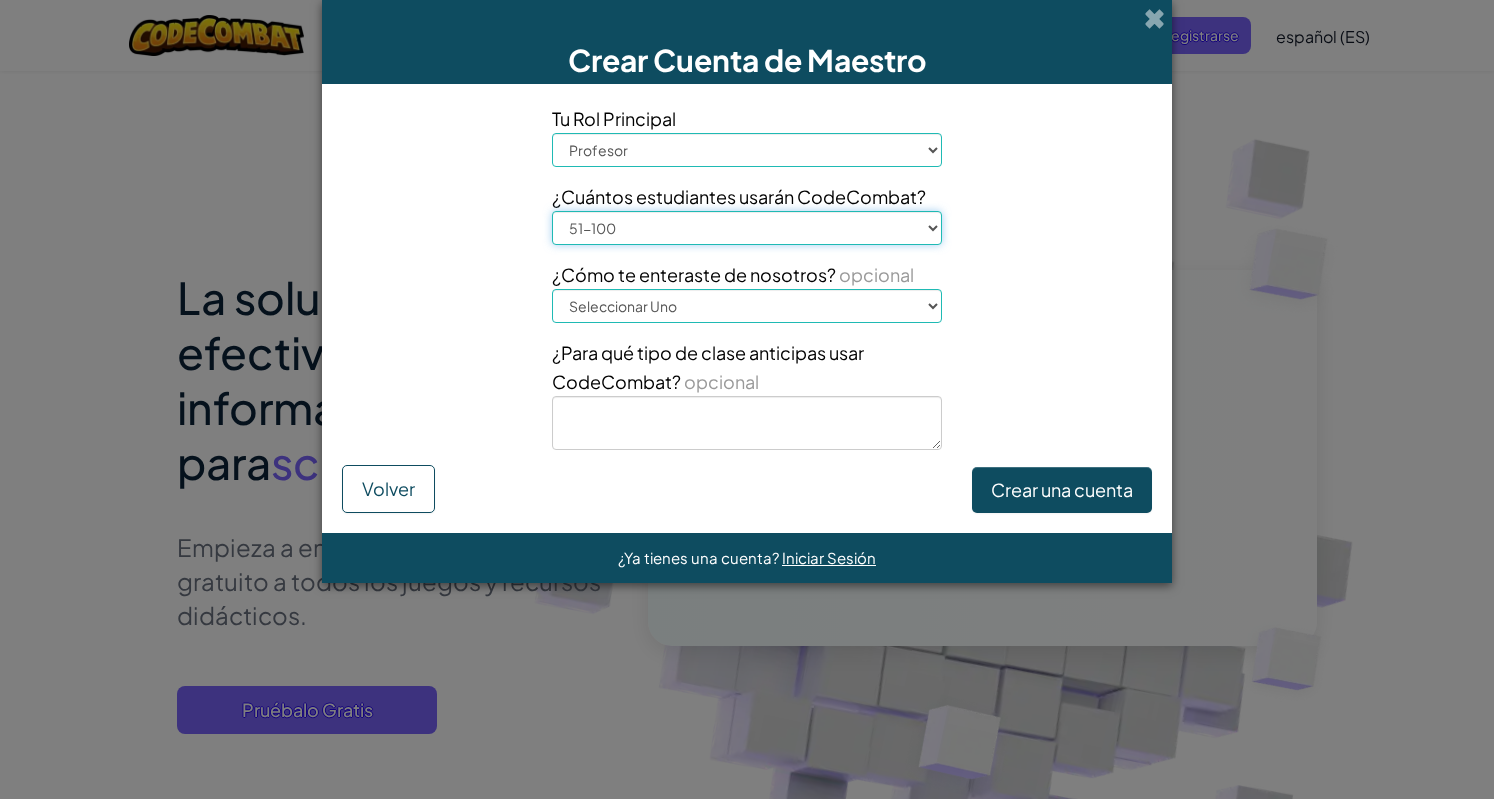 click on "Seleccionar Rango 1-10 11-50 51-100 101-200 201-500 501-1000 1000+" at bounding box center (747, 228) 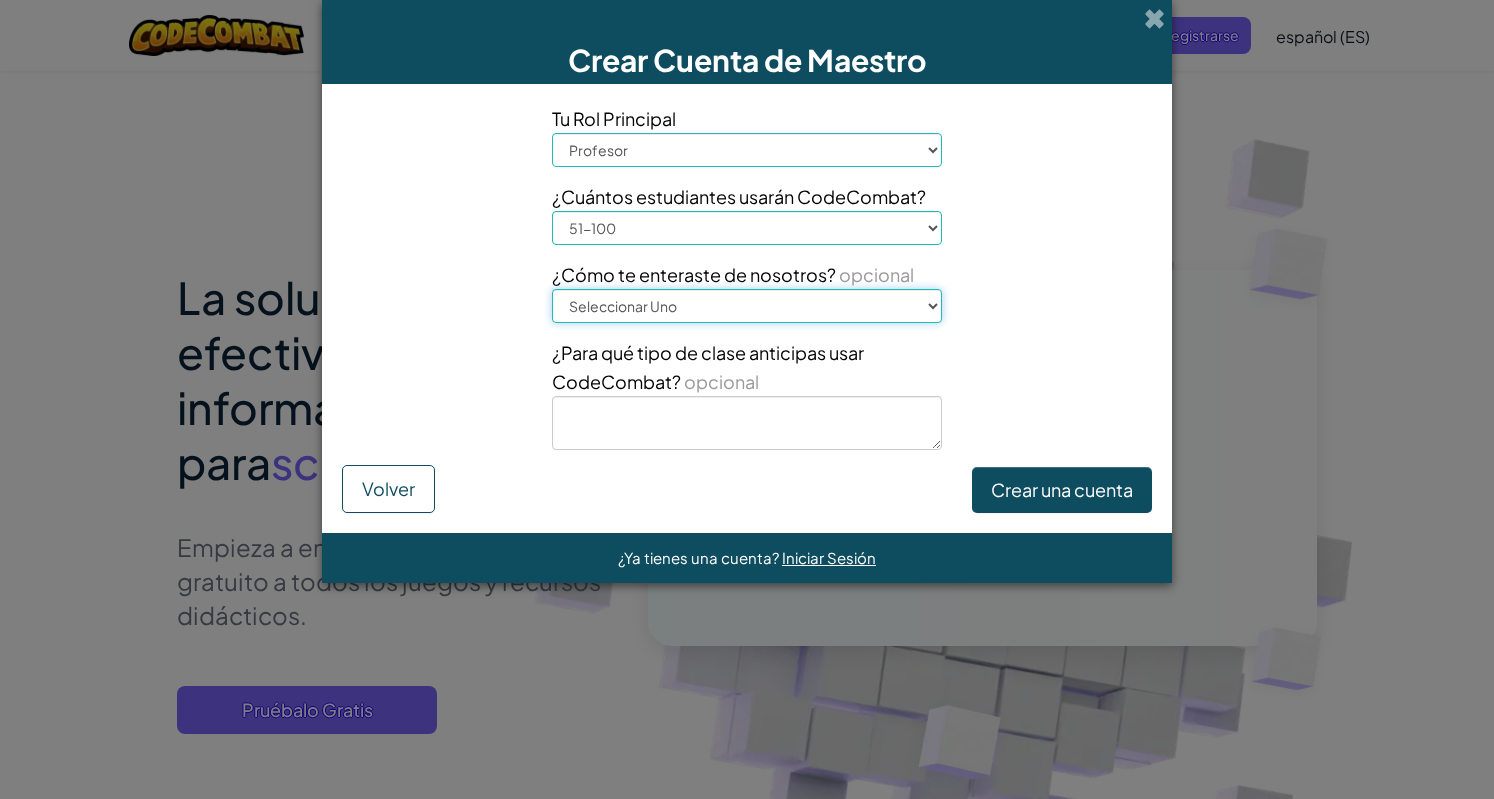 click on "Seleccionar Uno Conferencia (por ejemplo, ISTE)
Code.org/Hora del Código Un profesor Un administrador Un estudiante Entrenamientos/talleres profesionales Google Otro" at bounding box center (747, 306) 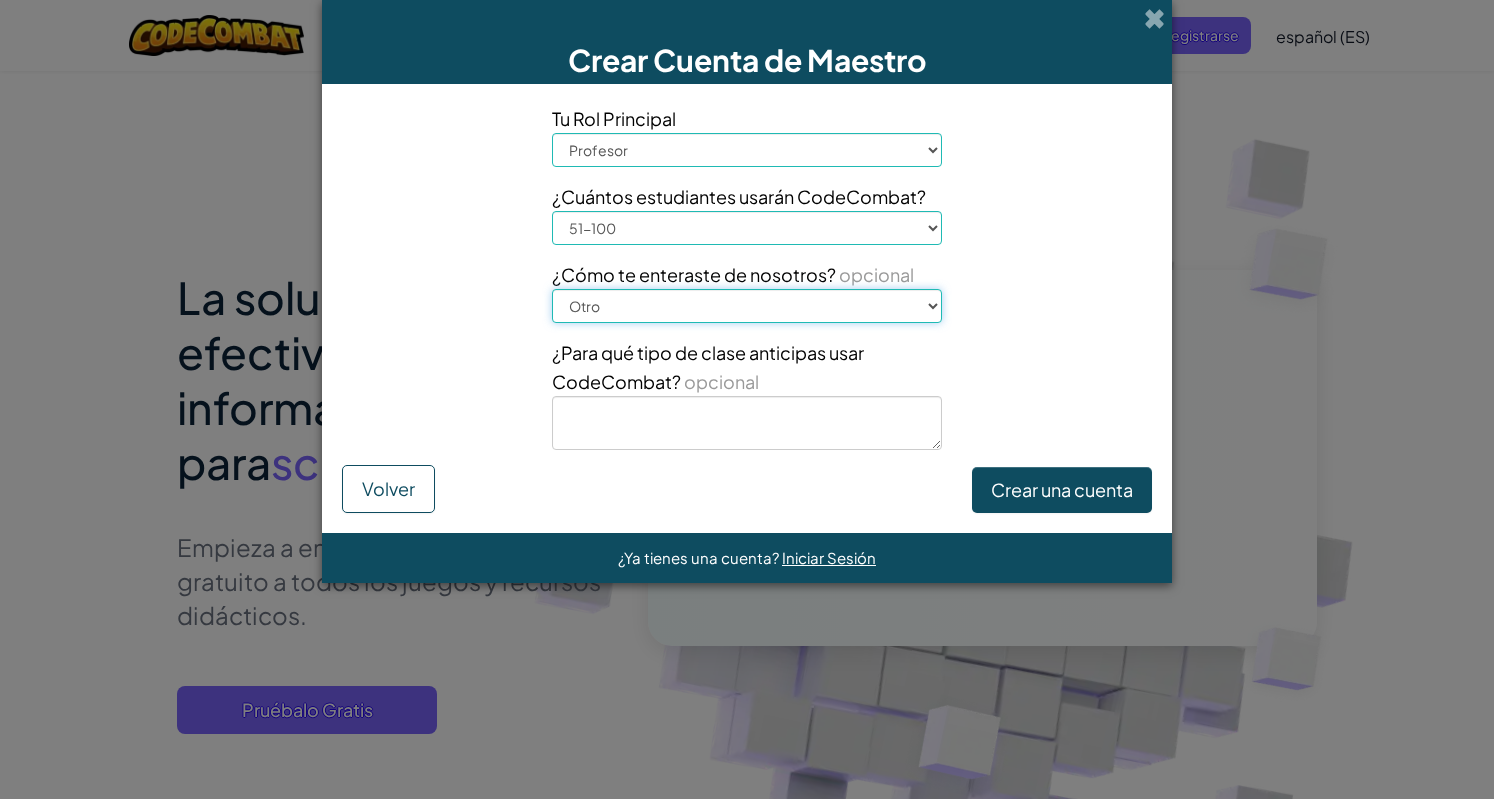 click on "Seleccionar Uno Conferencia (por ejemplo, ISTE)
Code.org/Hora del Código Un profesor Un administrador Un estudiante Entrenamientos/talleres profesionales Google Otro" at bounding box center (747, 306) 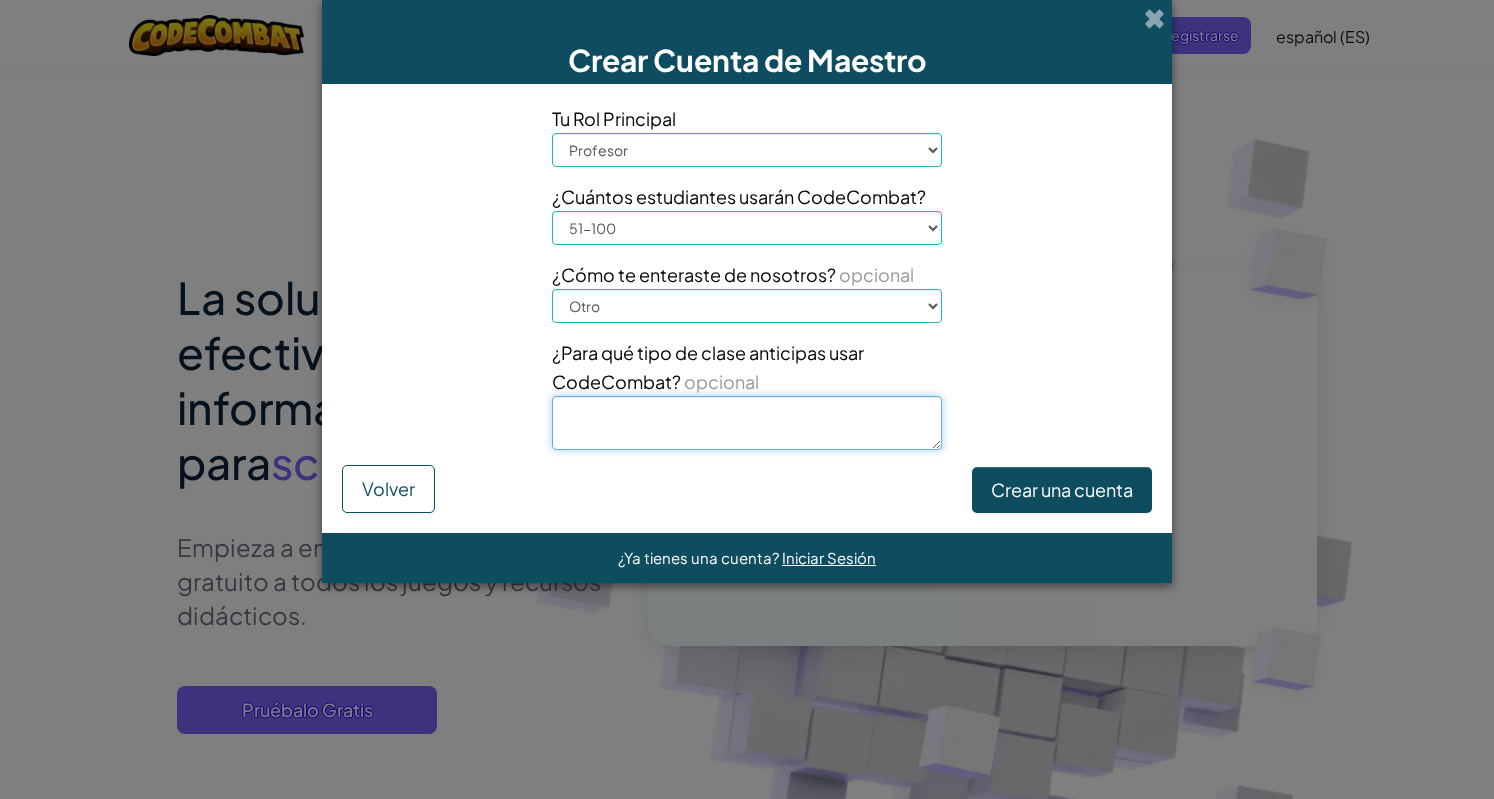 click at bounding box center (747, 423) 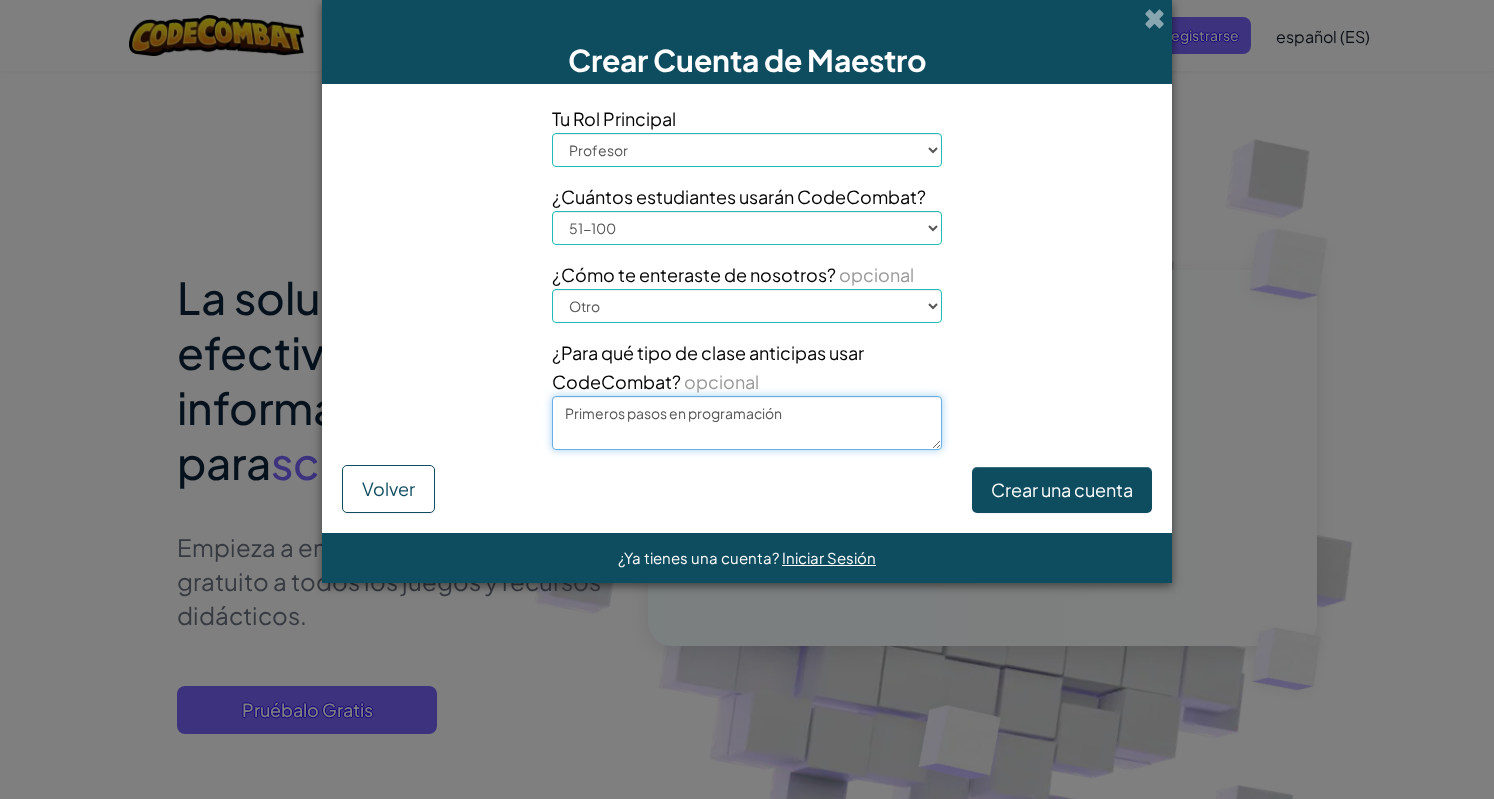 type on "Primeros pasos en programación" 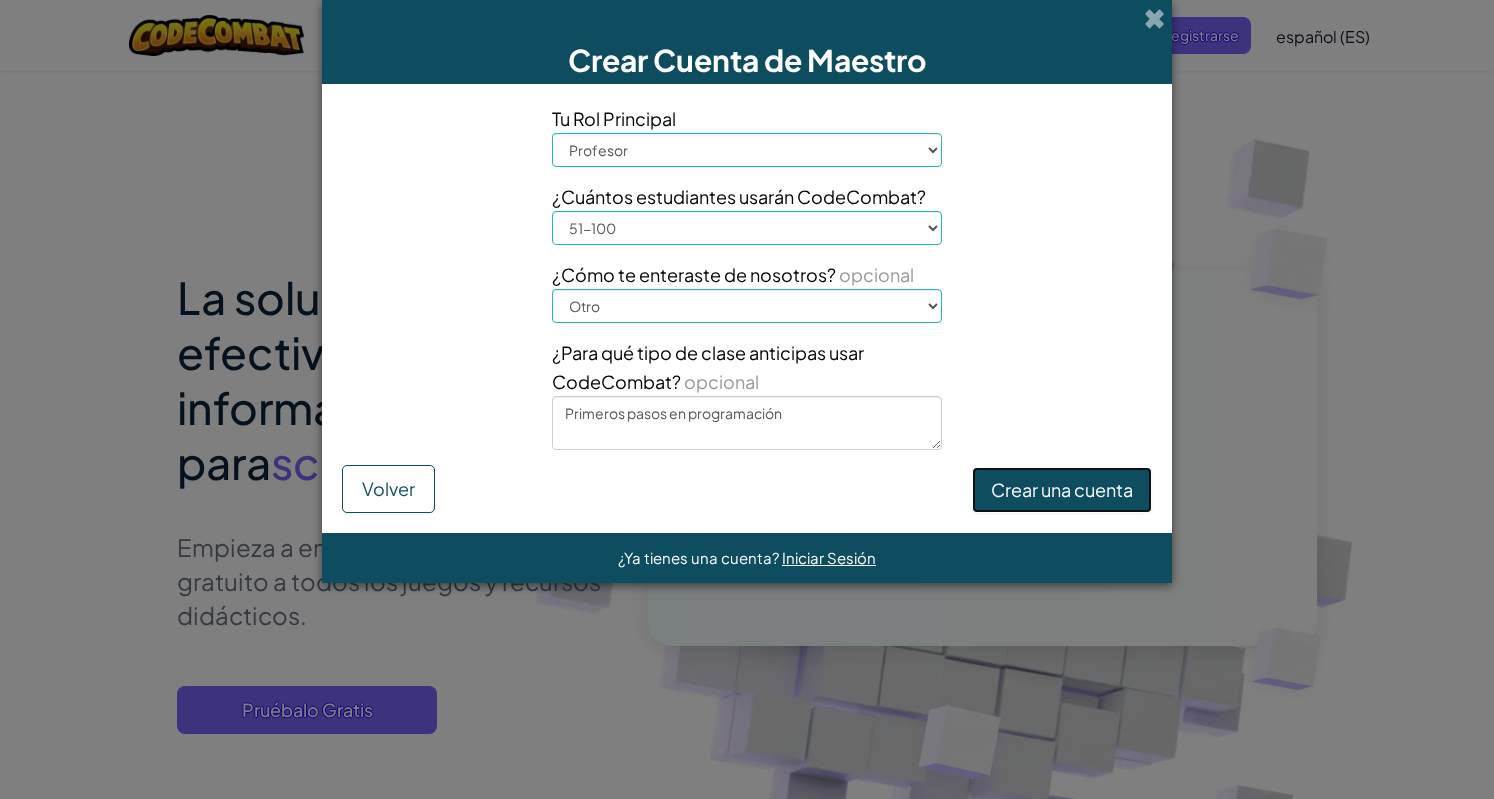 click on "Crear una cuenta" at bounding box center (1062, 490) 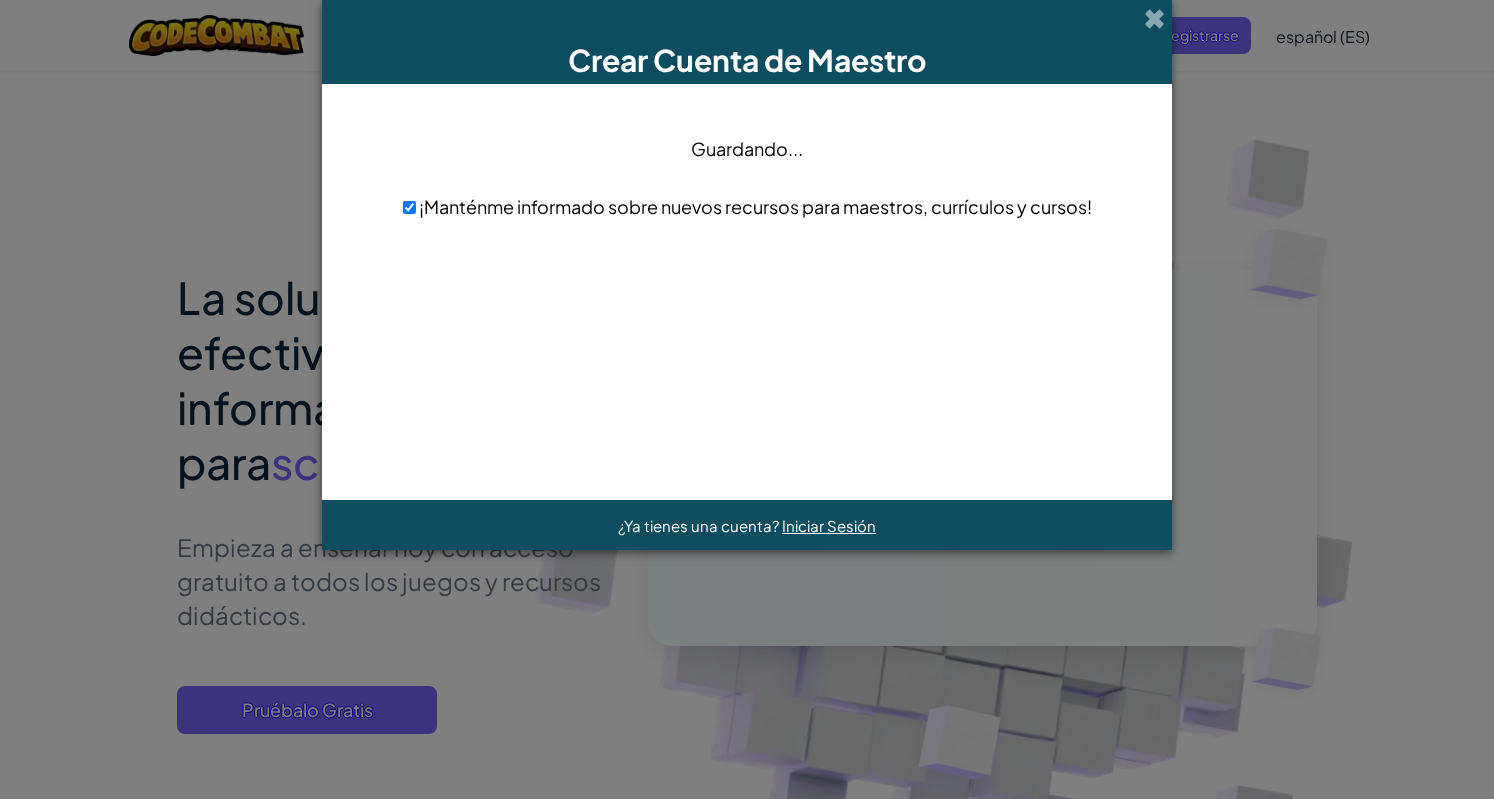 scroll, scrollTop: 0, scrollLeft: 0, axis: both 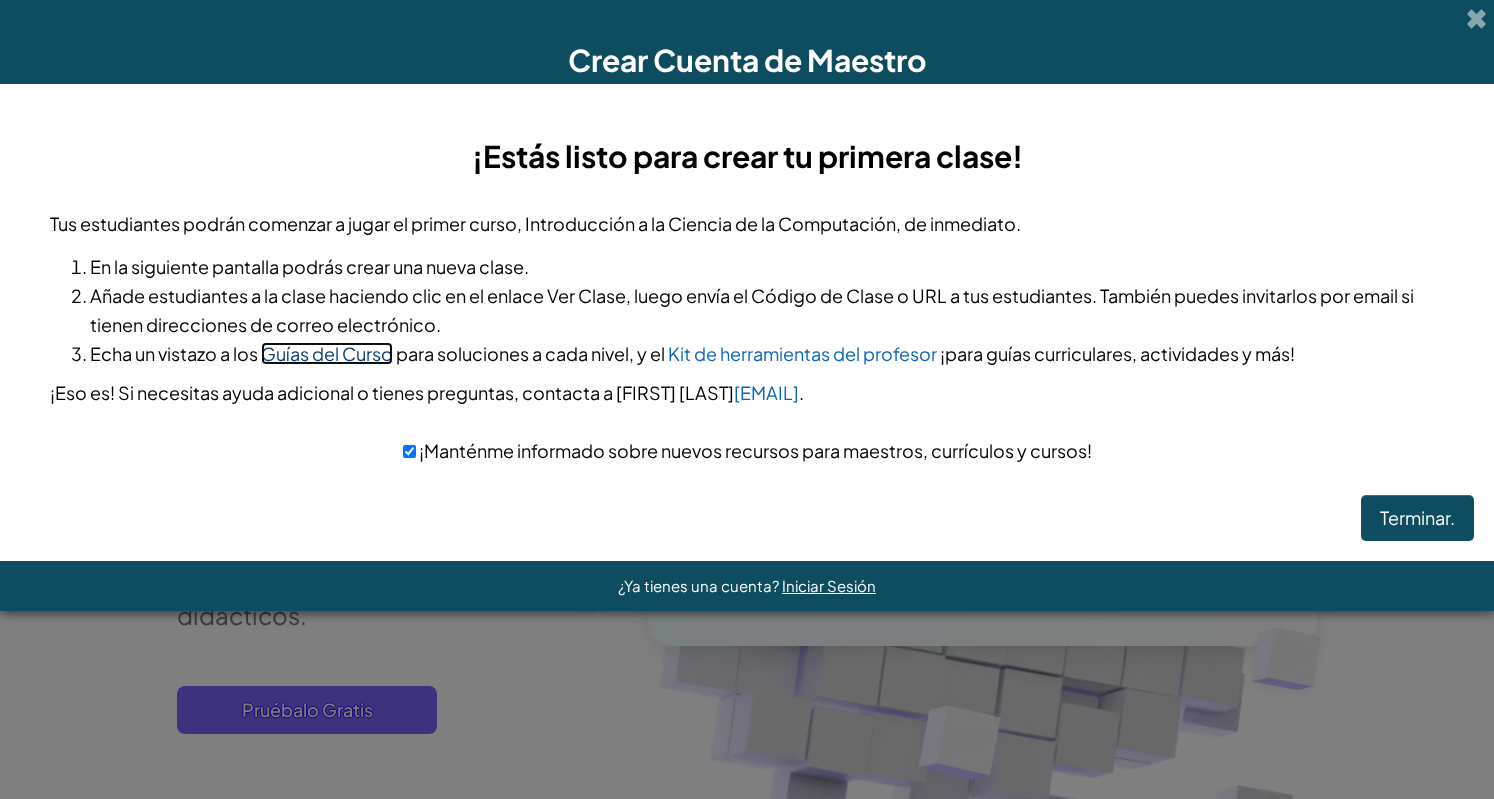 click on "Guías del Curso" at bounding box center [327, 353] 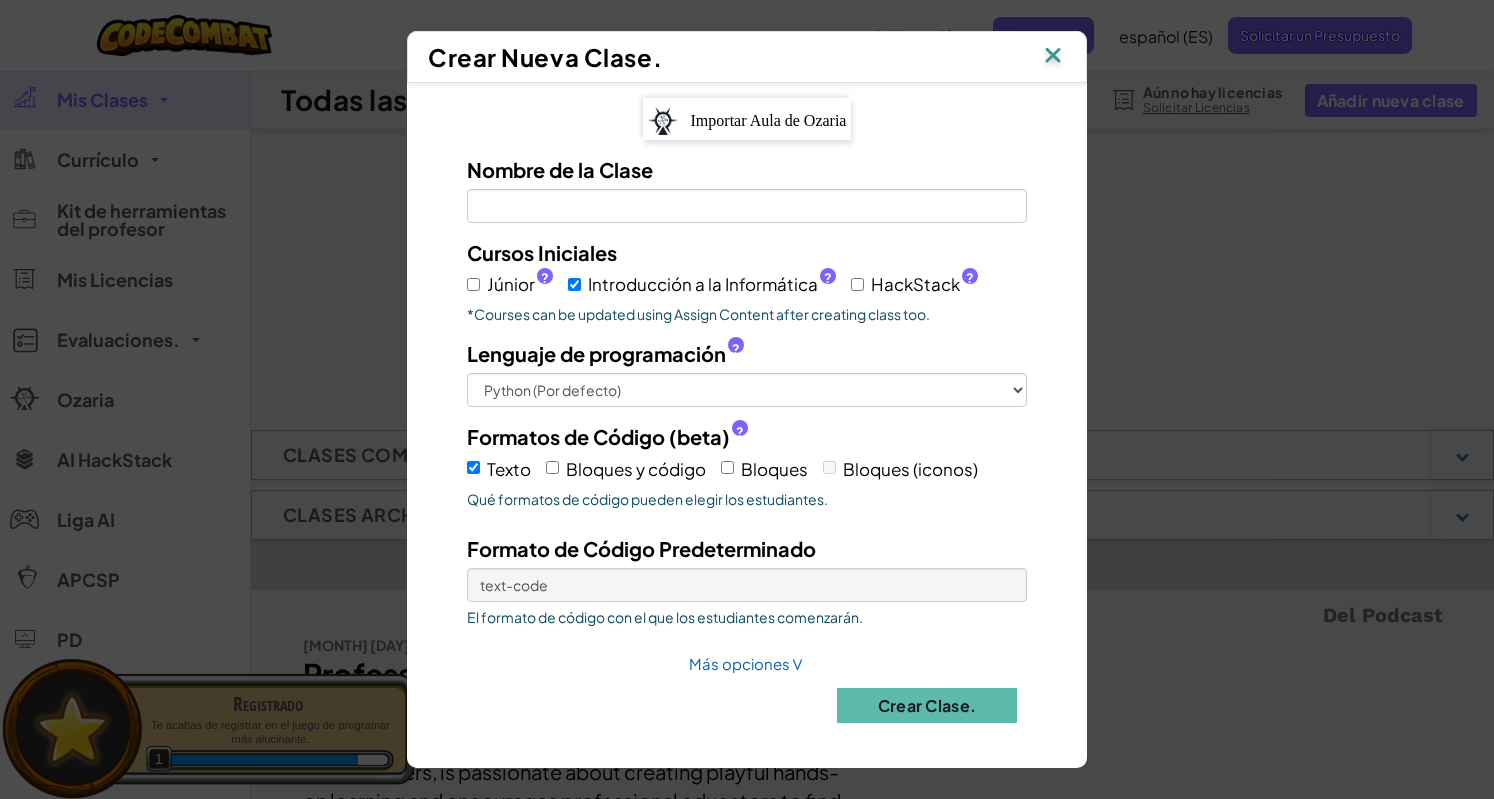 click on "Nombre de la Clase
El campo es obligatorio
Cursos Iniciales
Júnior
?
Introducción a la Informática
?
HackStack
?
*Courses can be updated using Assign Content after creating class too.
Lenguaje de programación
?
Python (Por defecto)
JavaScript
C++
Java (Experimental)
Formatos de Código (beta)
?
Texto      Bloques y código     Bloques     Bloques (iconos)     Qué formatos de código pueden elegir los estudiantes.    Formato de Código Predeterminado    text-code
El formato de código con el que los estudiantes comenzarán.
Más opciones
∨
Crear Clase." at bounding box center (747, 446) 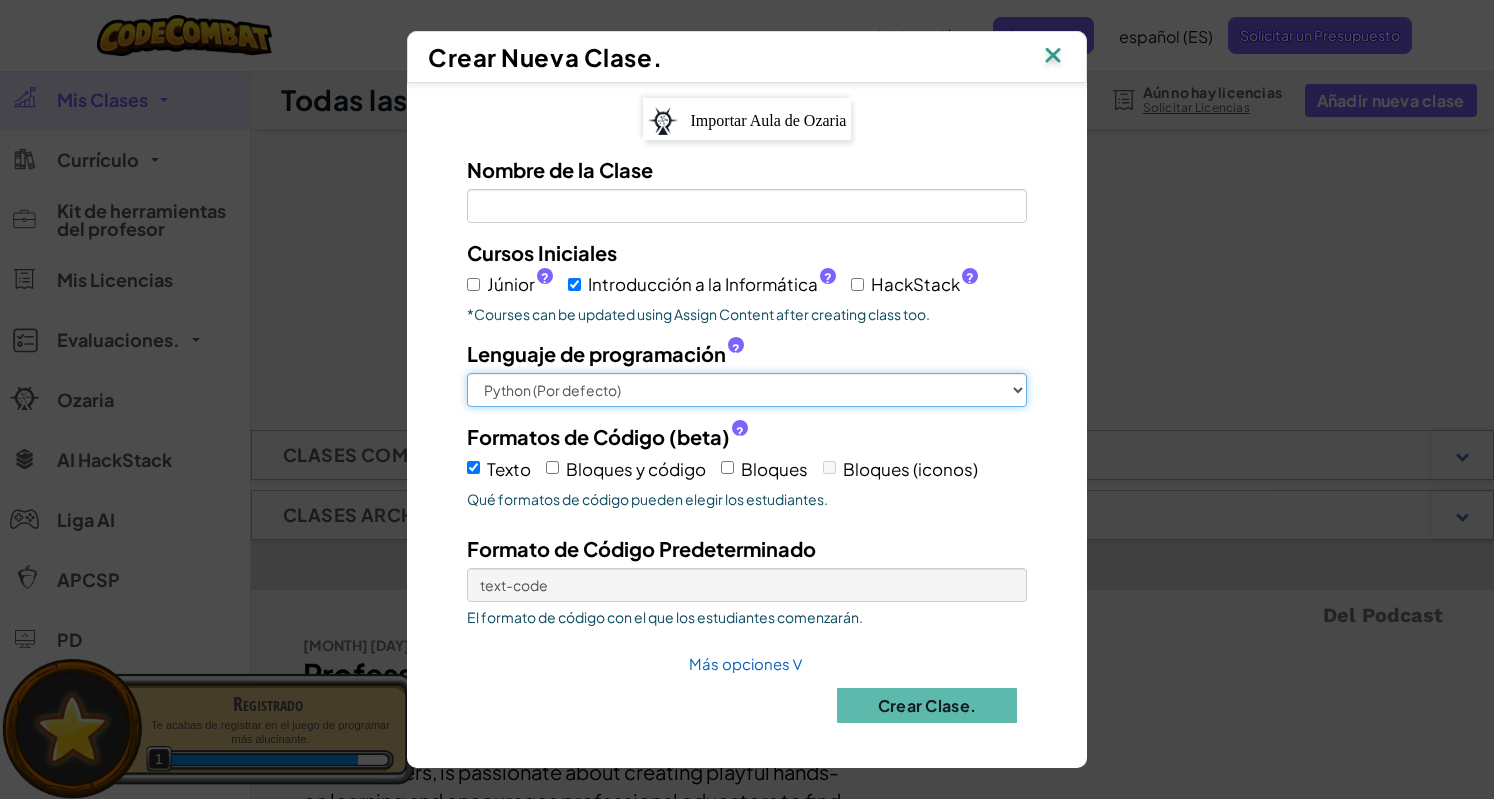 click on "Python (Por defecto)
JavaScript
C++
Java (Experimental)" at bounding box center (747, 390) 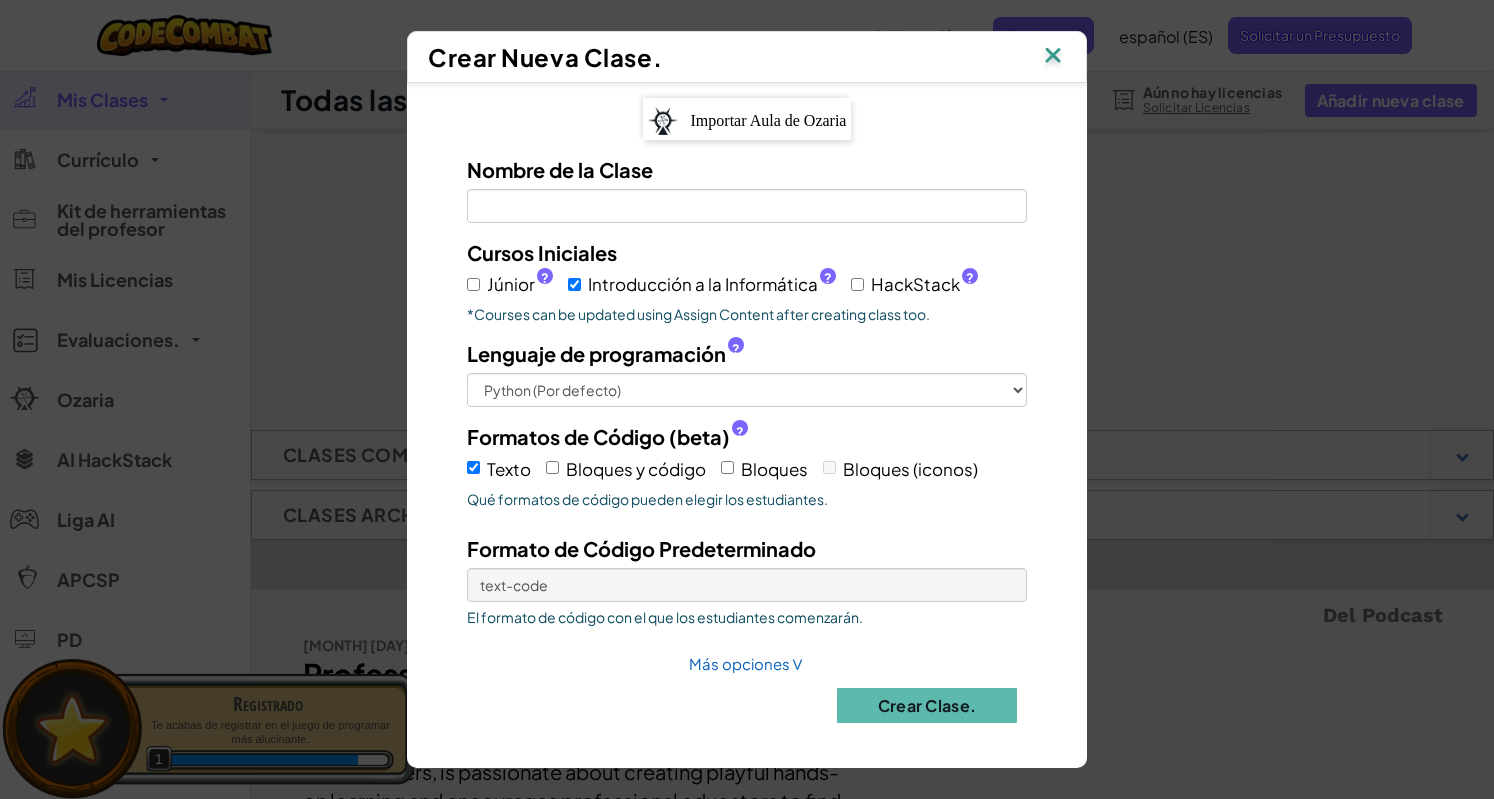 click at bounding box center (1053, 57) 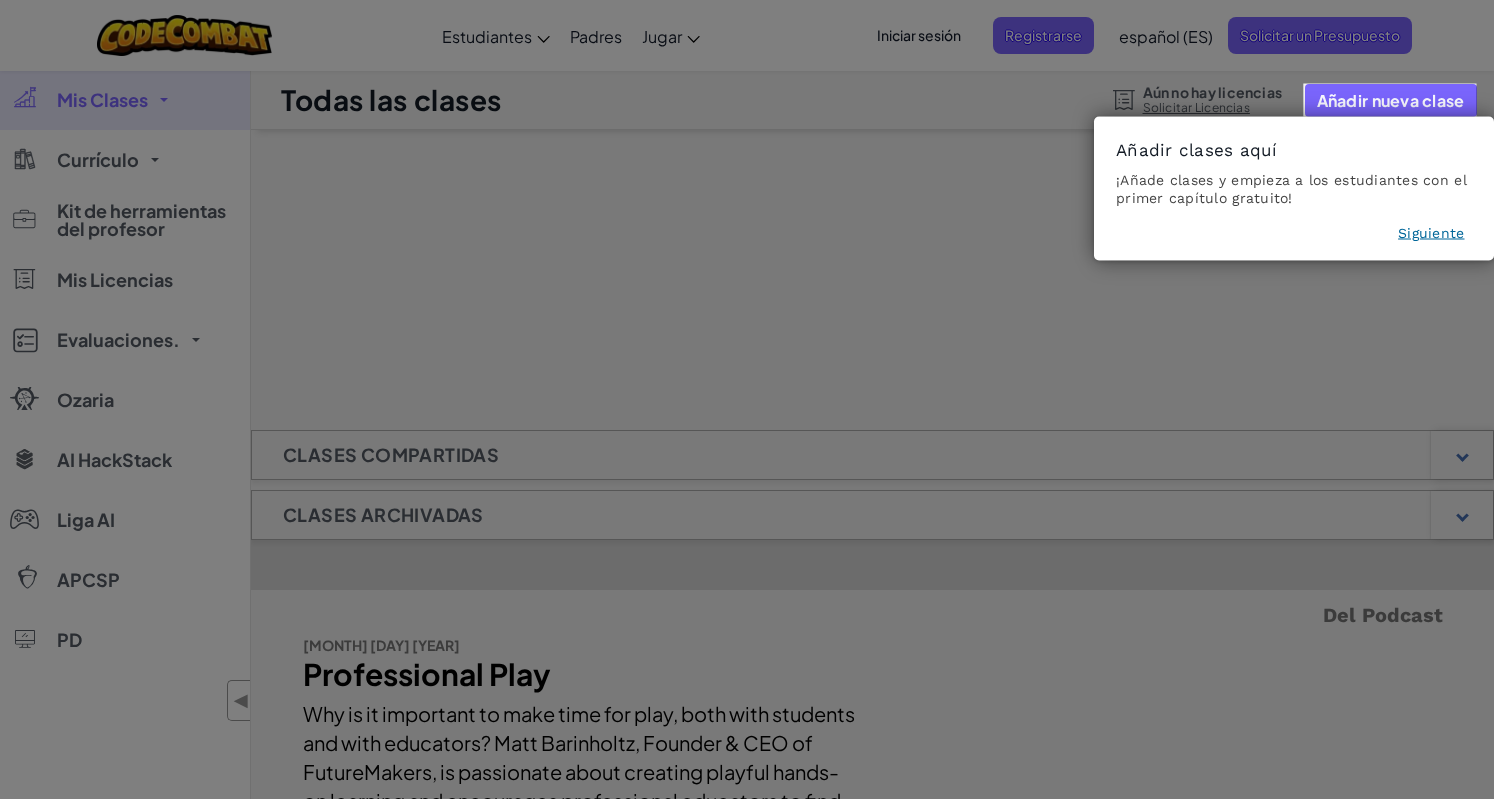 click on "Siguiente" at bounding box center (1431, 233) 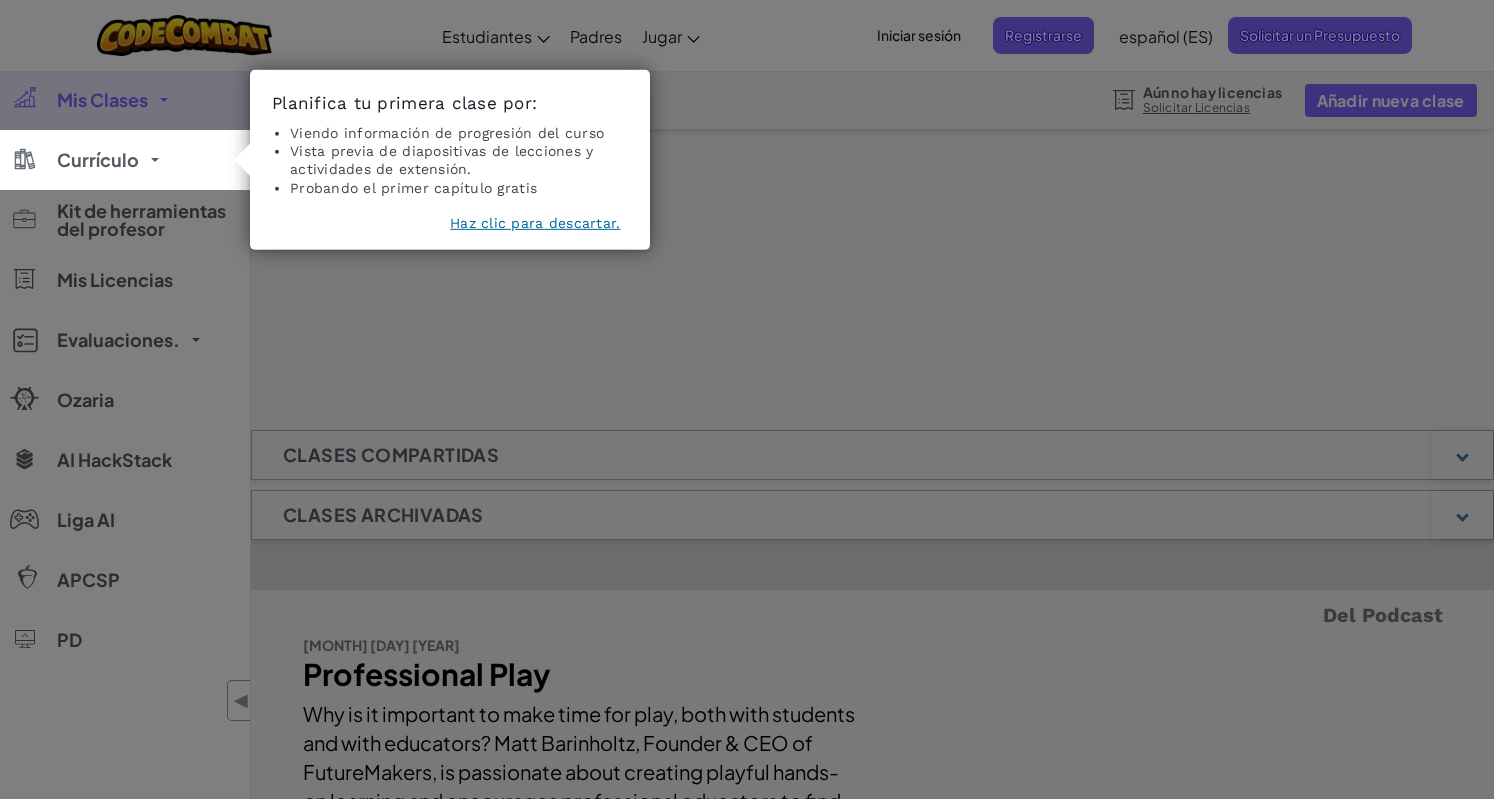 click on "Haz clic para descartar." at bounding box center [535, 223] 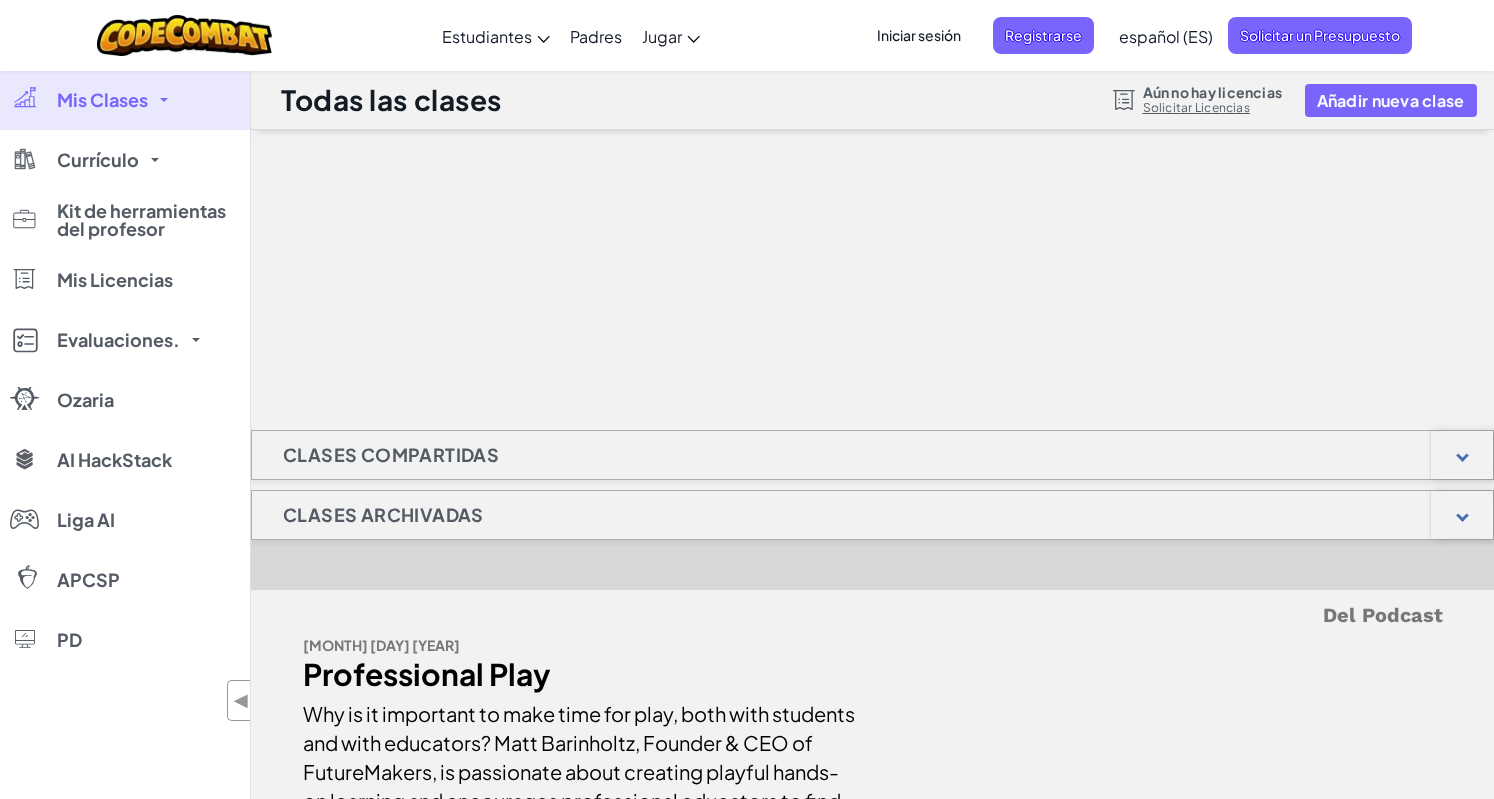 click on "Mis Clases" at bounding box center (102, 100) 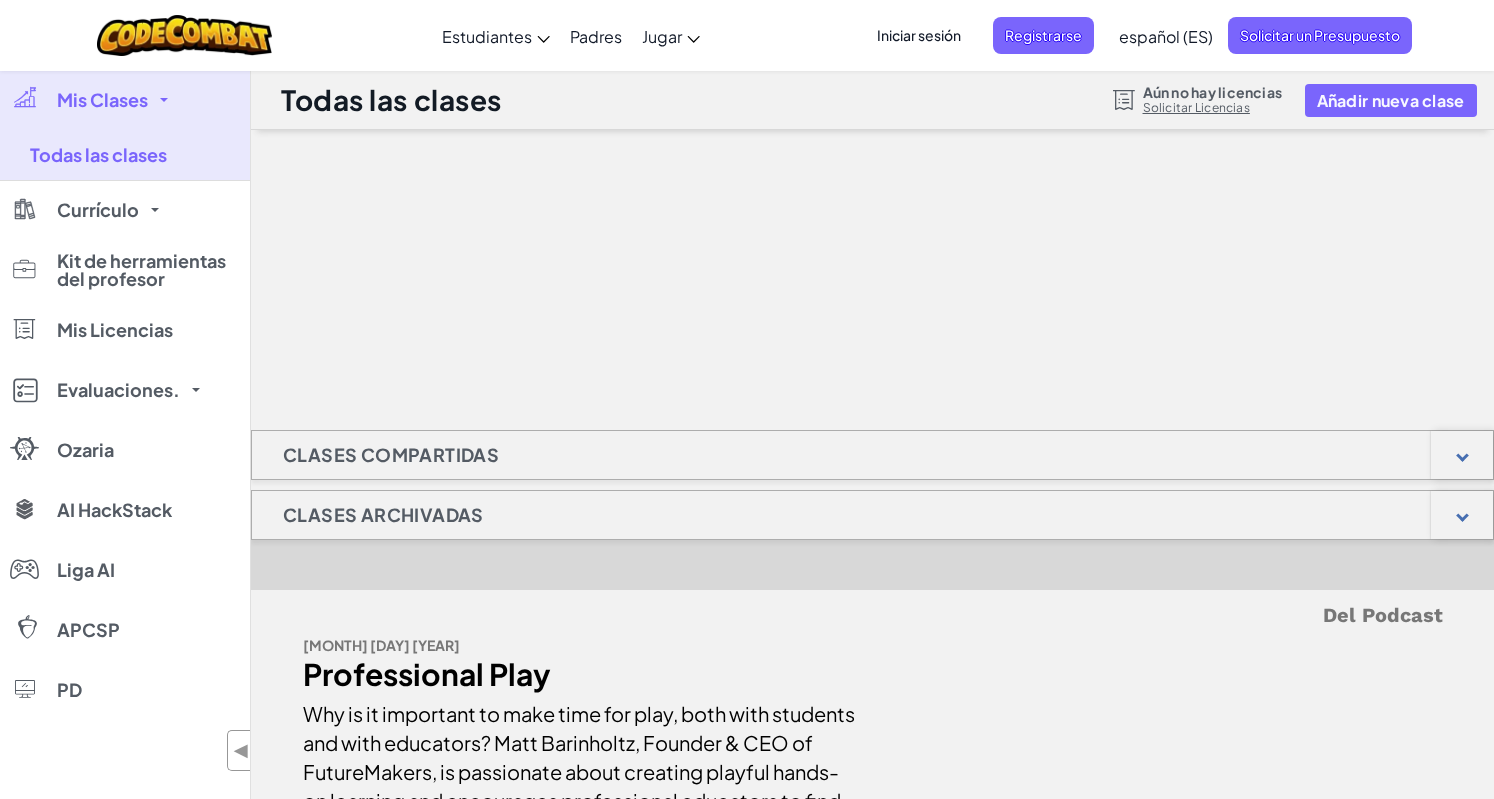 click on "Mis Clases" at bounding box center [102, 100] 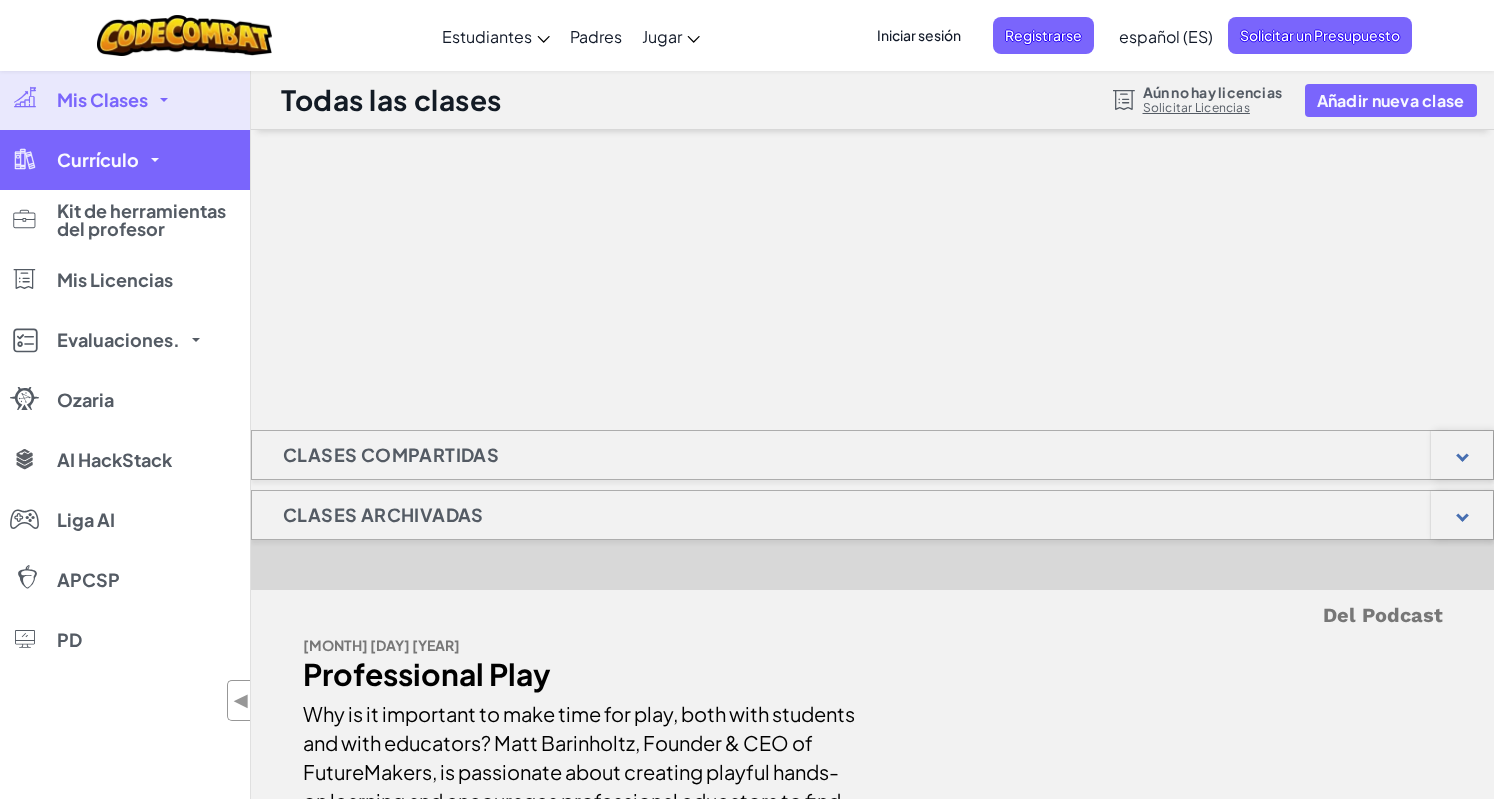 click on "Currículo" at bounding box center (125, 160) 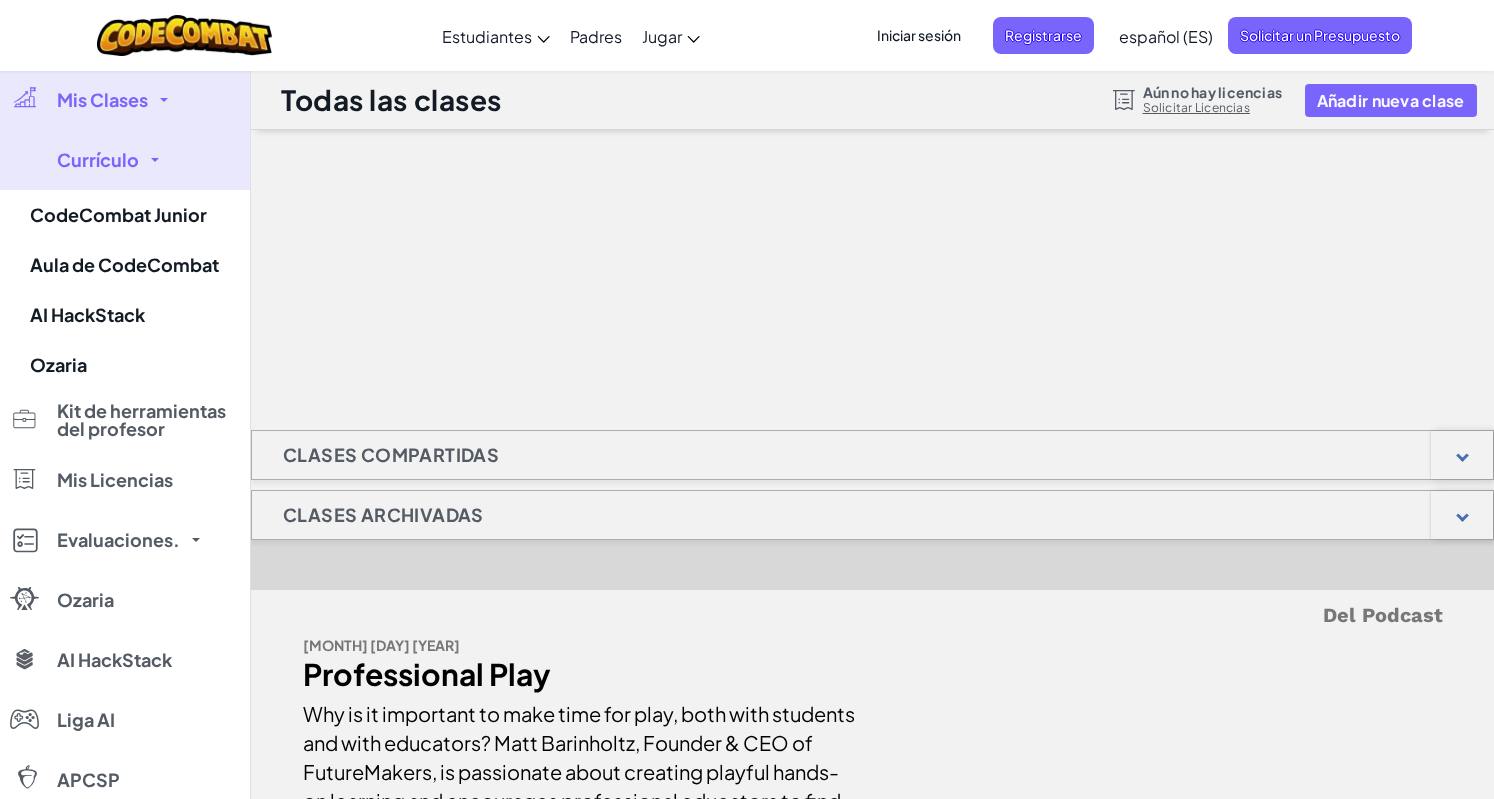 click on "Currículo" at bounding box center (125, 160) 